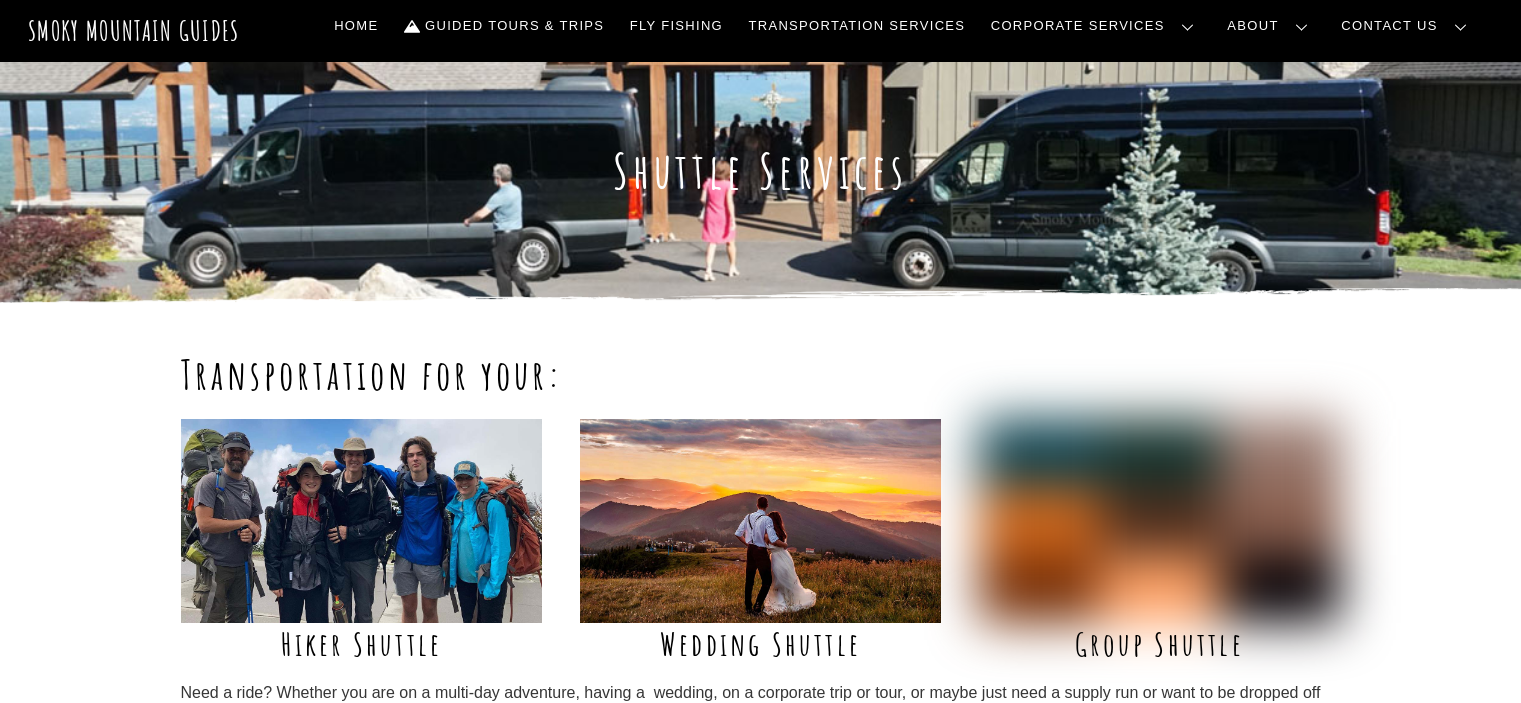 scroll, scrollTop: 0, scrollLeft: 0, axis: both 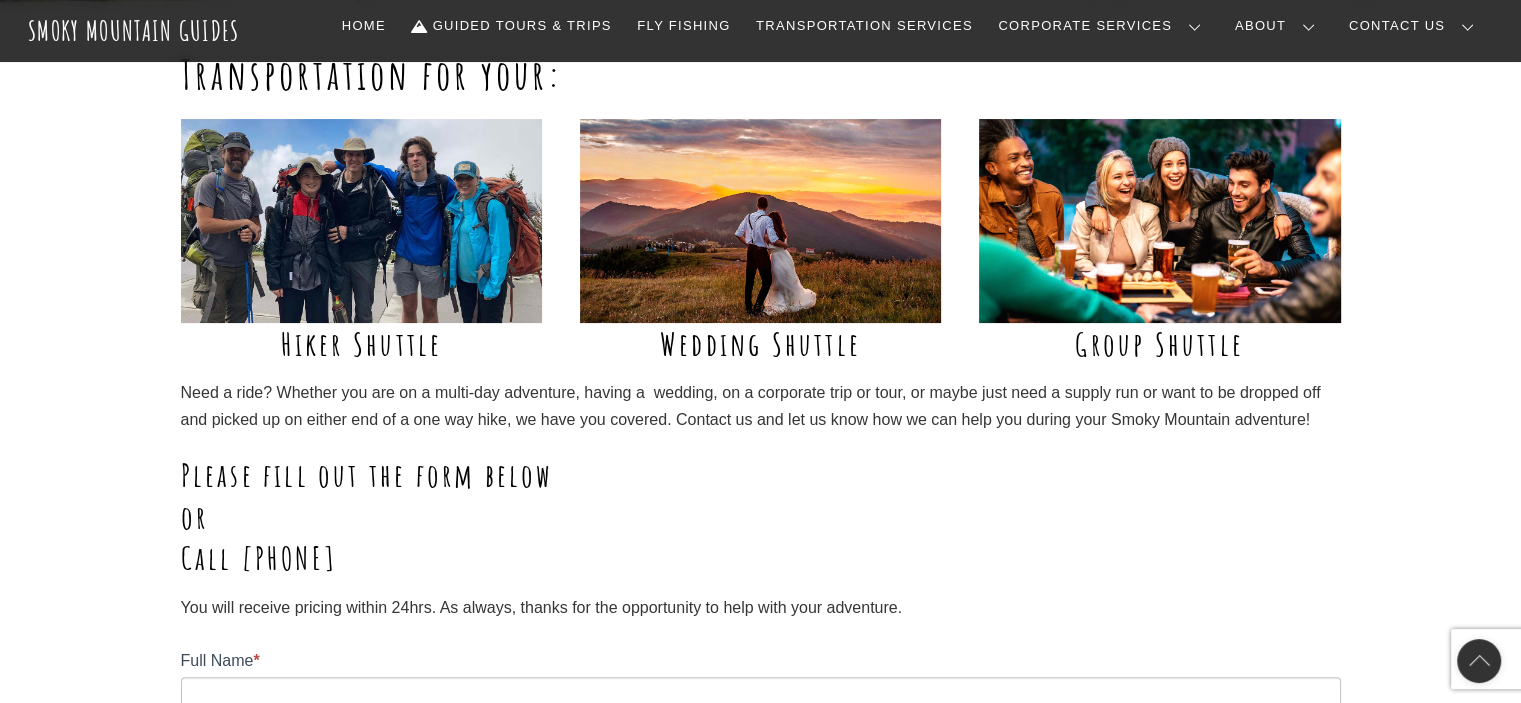 click at bounding box center [362, 221] 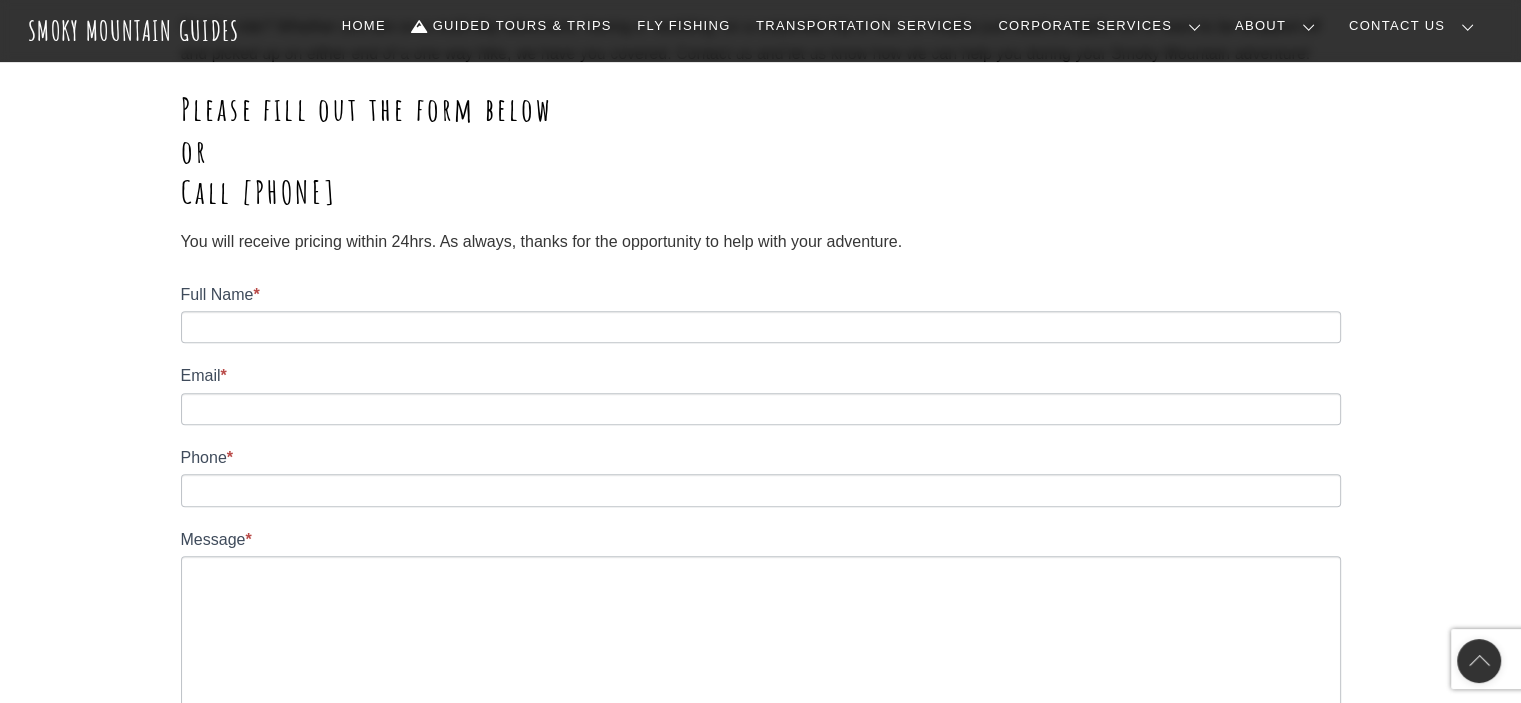scroll, scrollTop: 700, scrollLeft: 0, axis: vertical 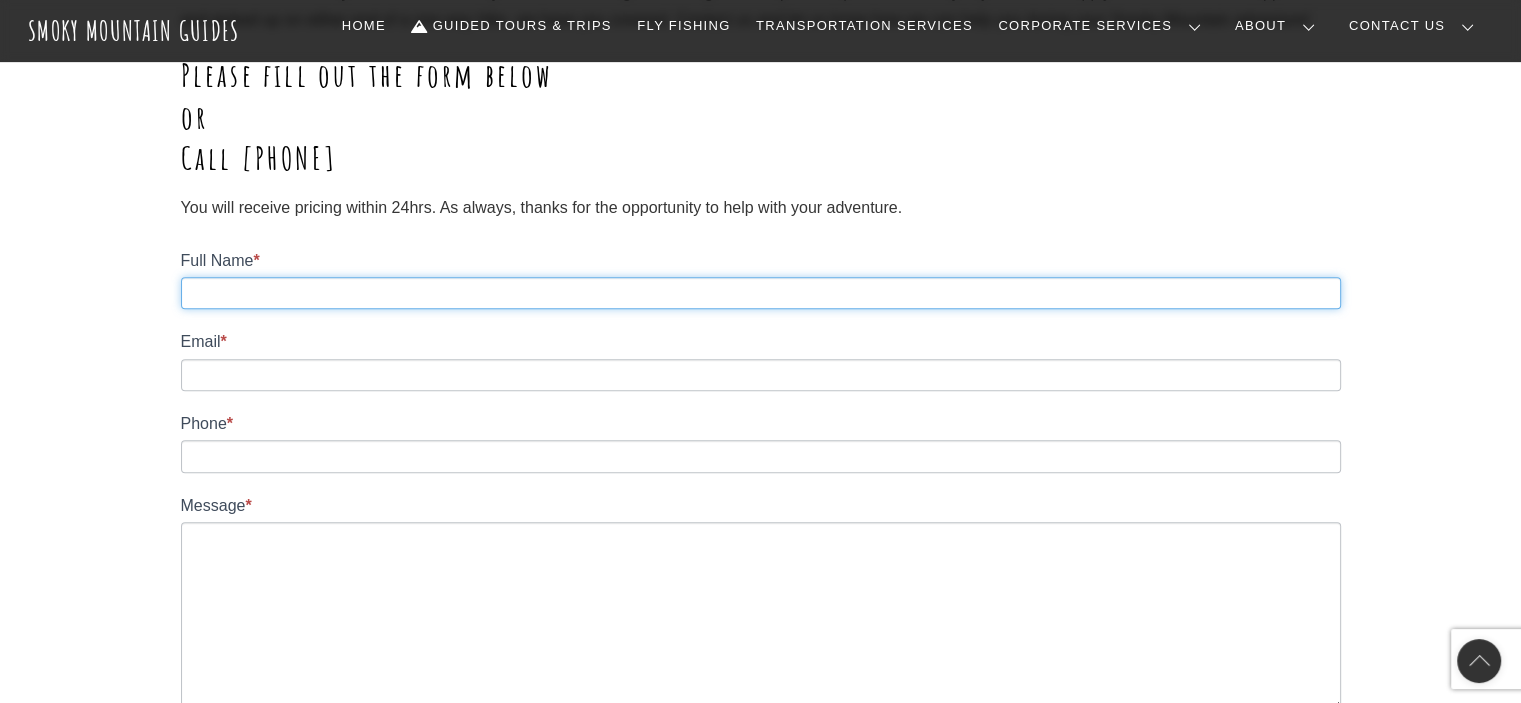 click on "Full Name
*" at bounding box center (761, 293) 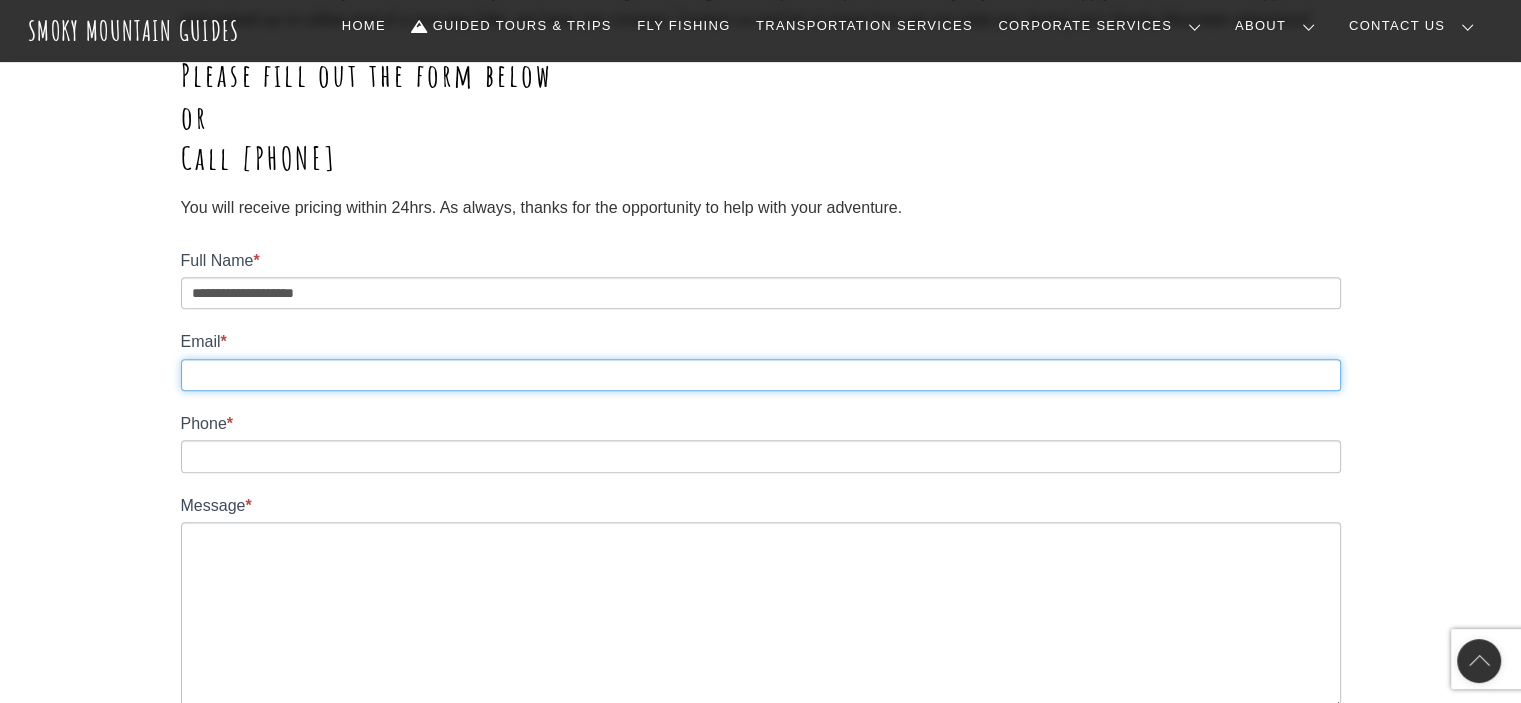 type on "**********" 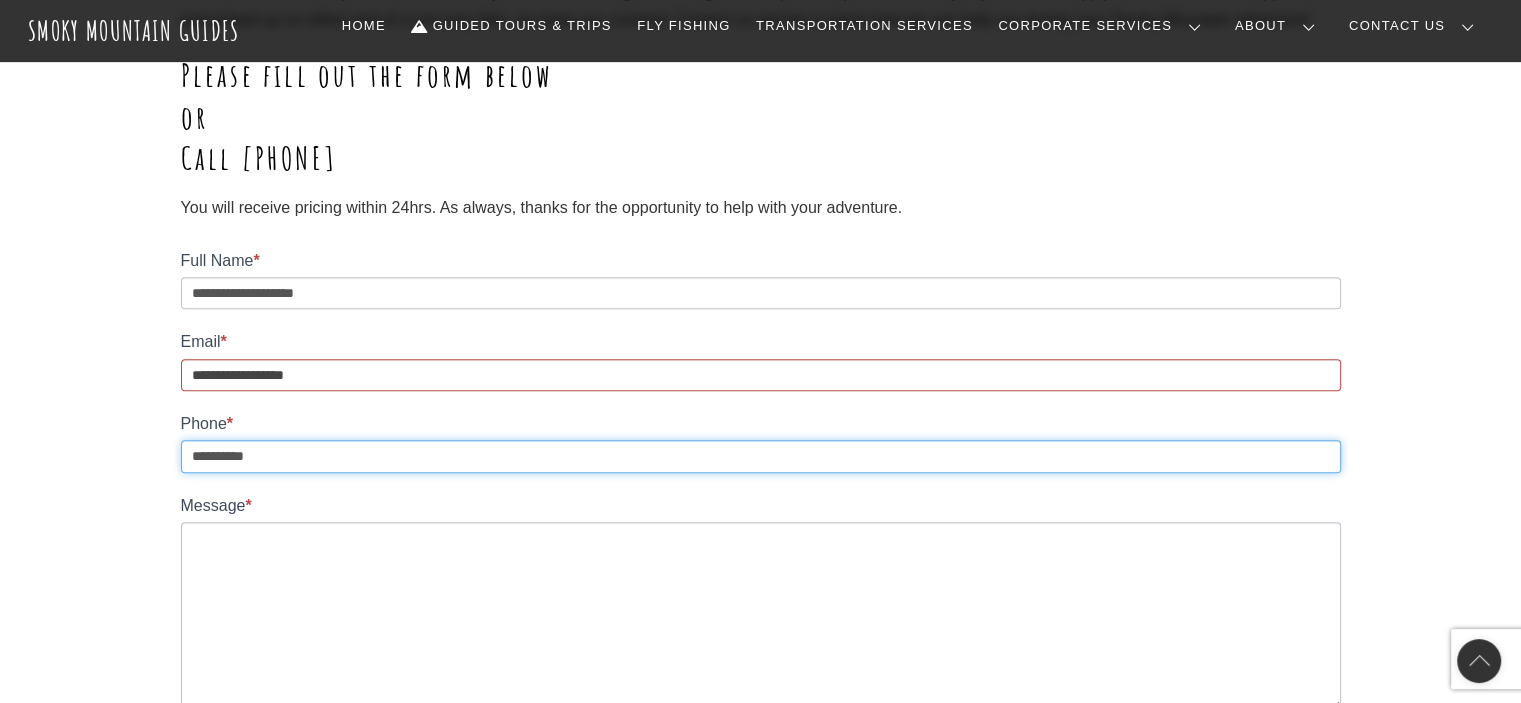 click on "**********" at bounding box center (761, 456) 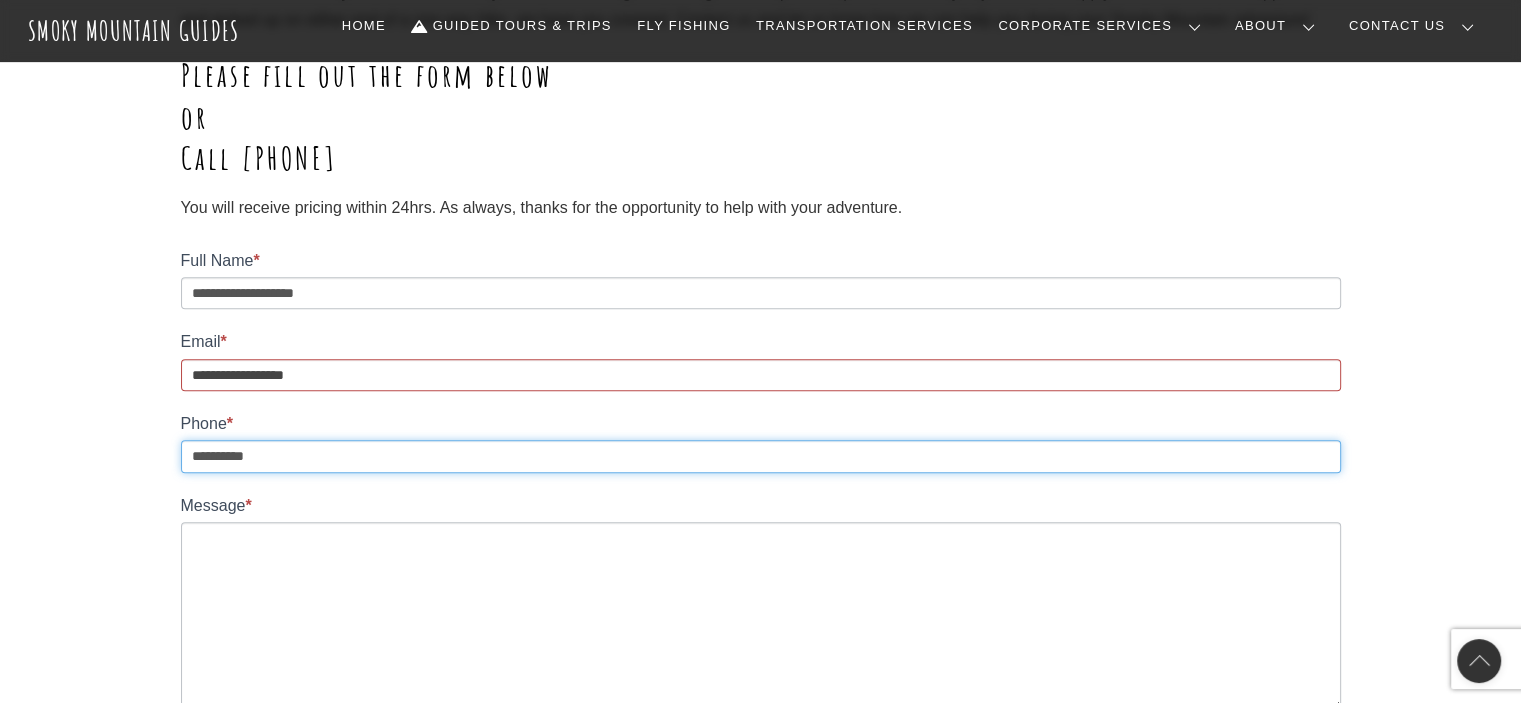 type on "**********" 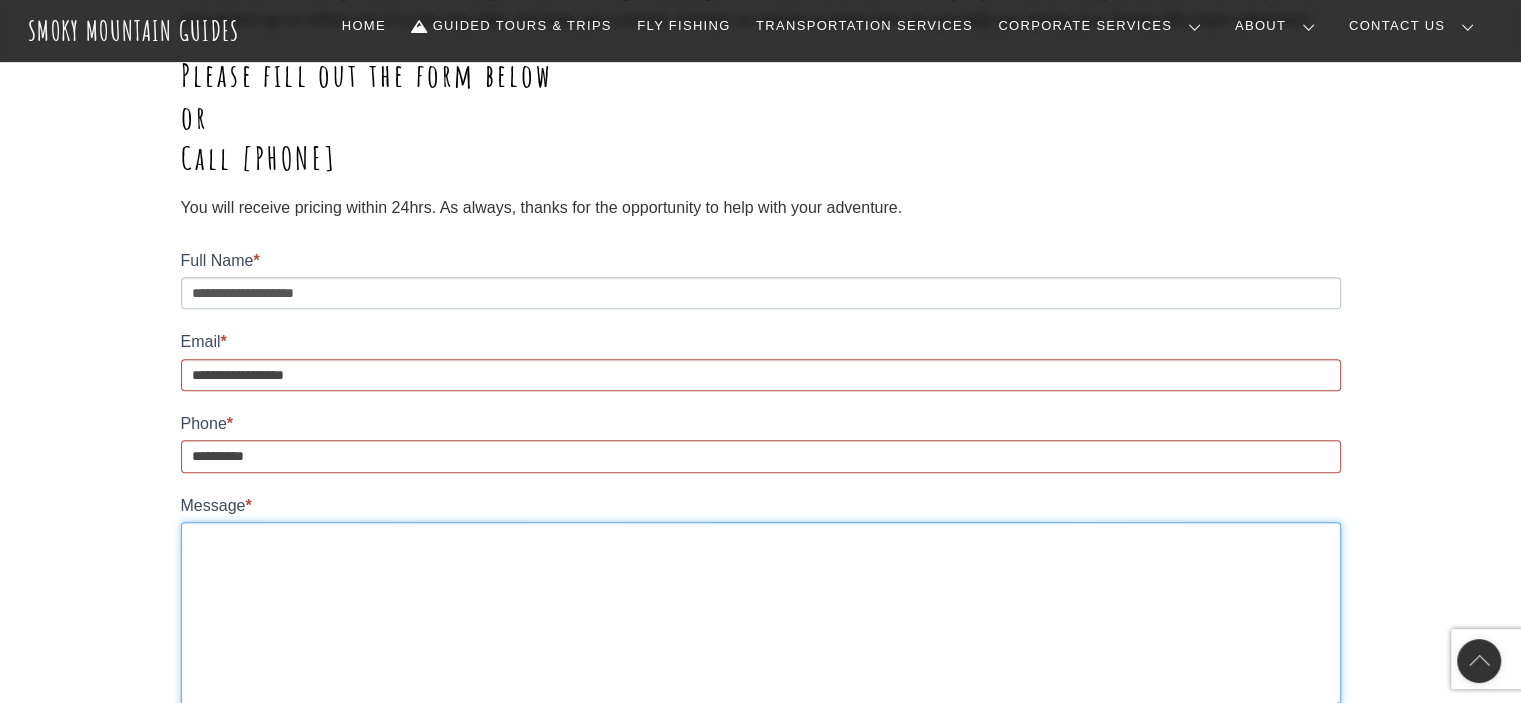click on "Message
*" at bounding box center [761, 616] 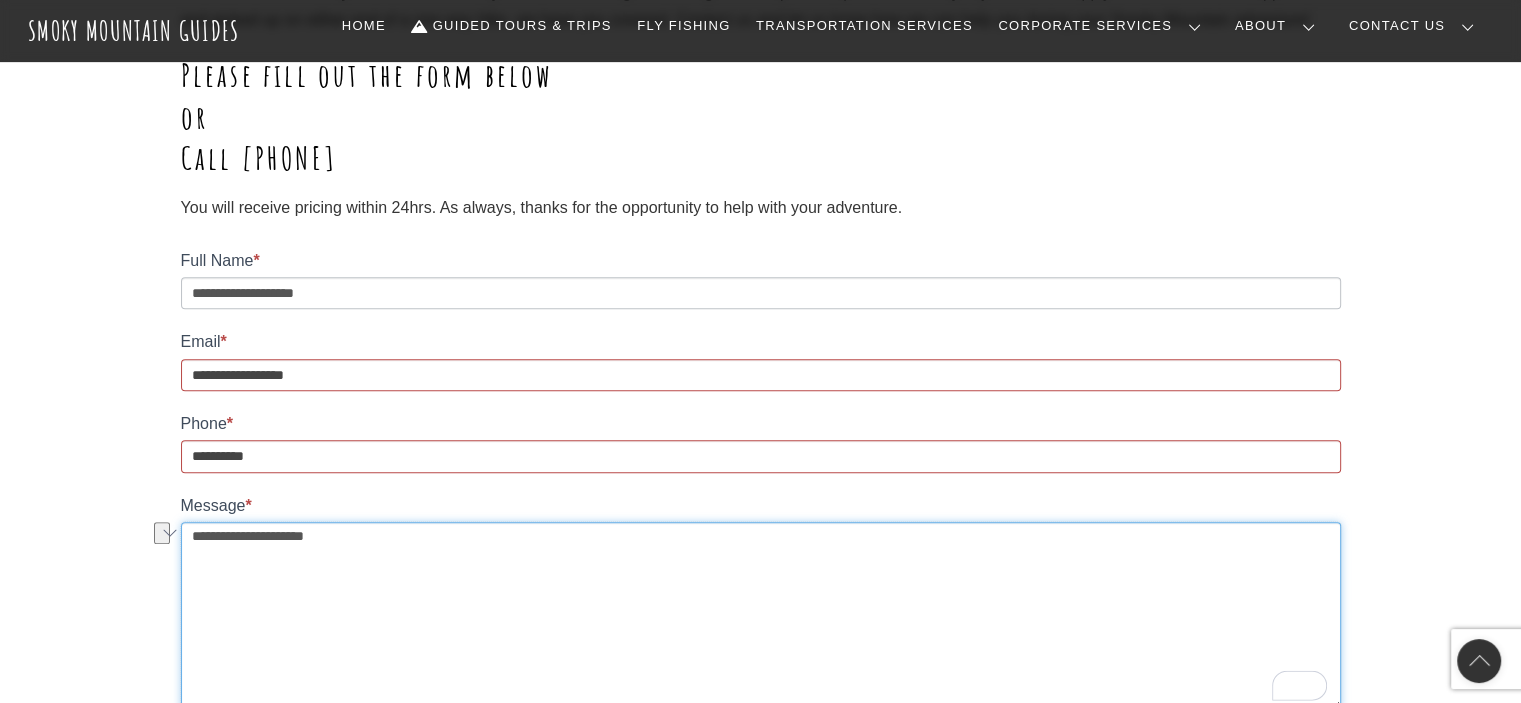 drag, startPoint x: 363, startPoint y: 535, endPoint x: 180, endPoint y: 546, distance: 183.3303 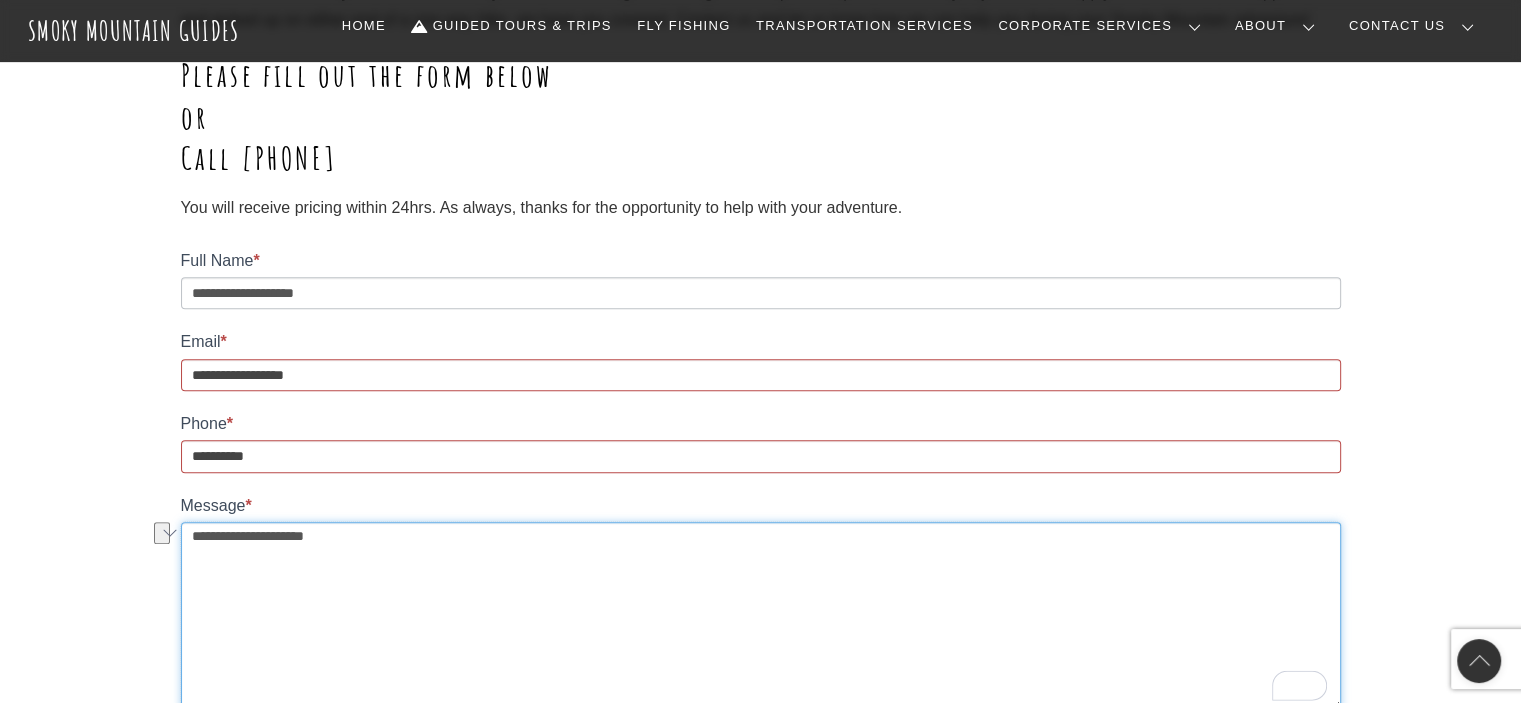 click on "**********" at bounding box center [760, 827] 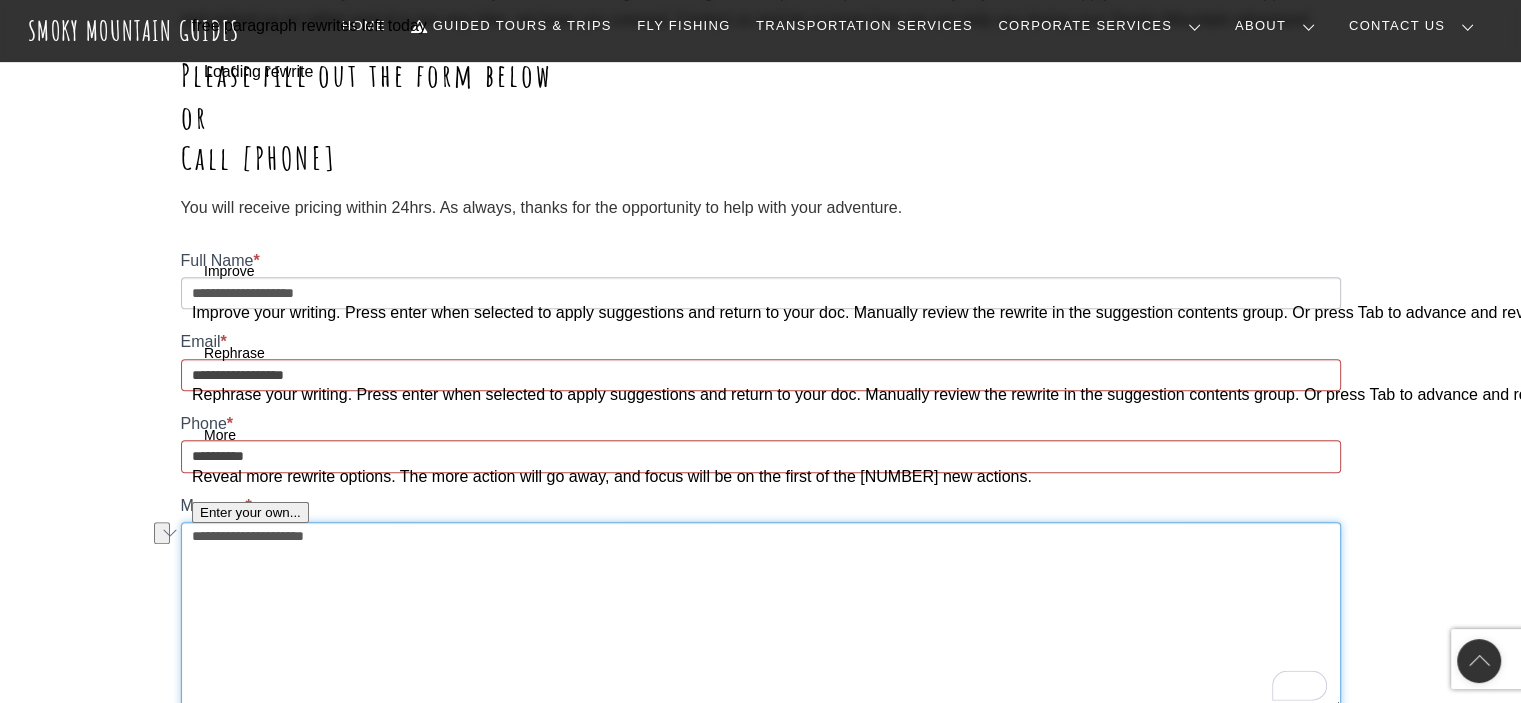 type on "**********" 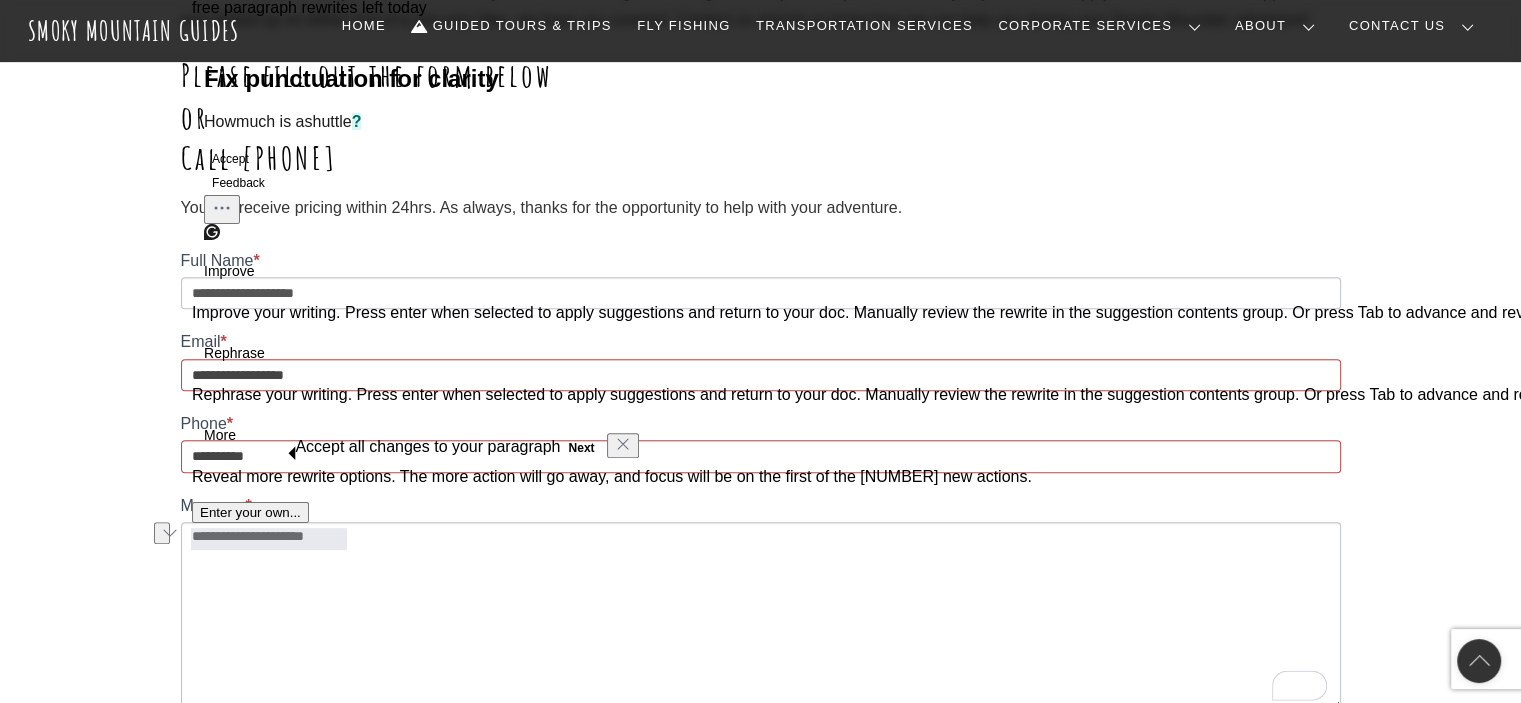 type 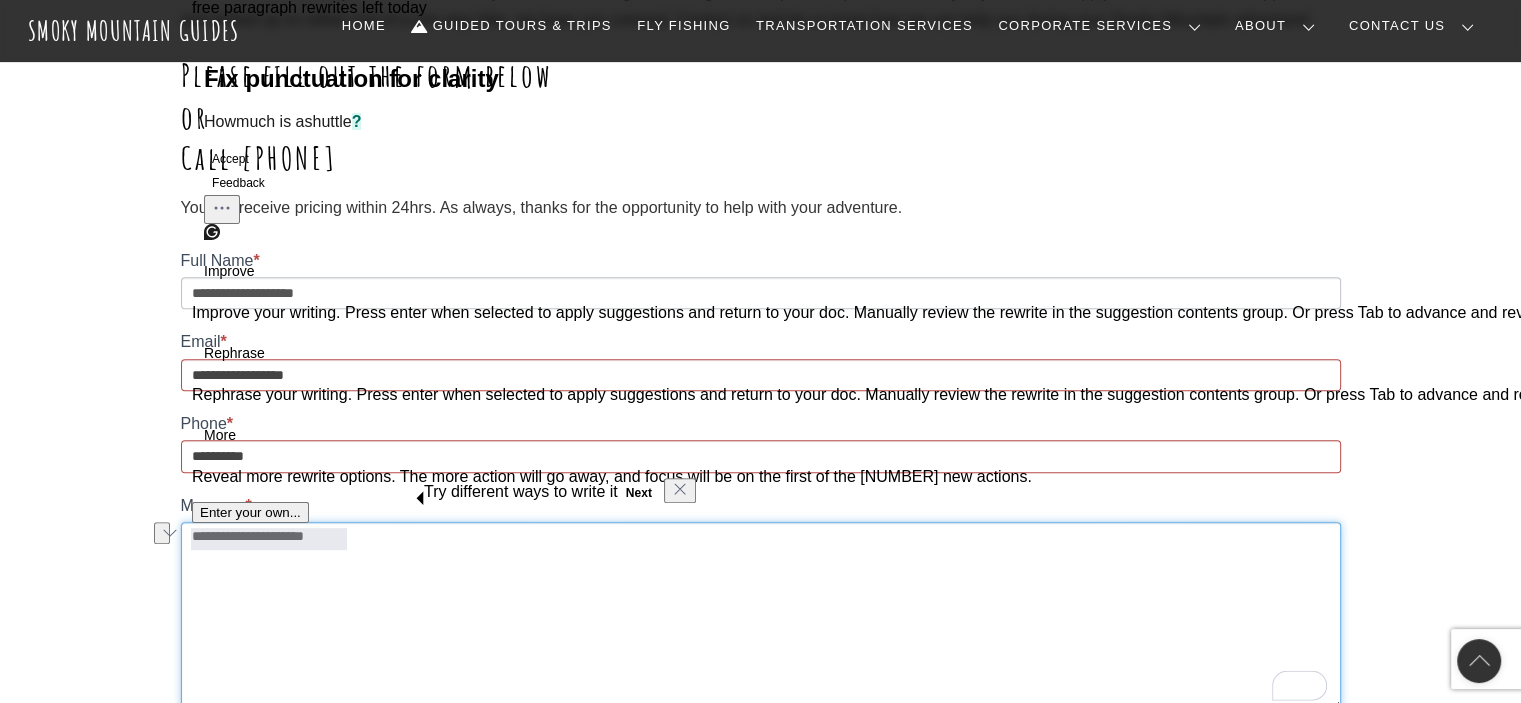 click on "**********" at bounding box center [761, 616] 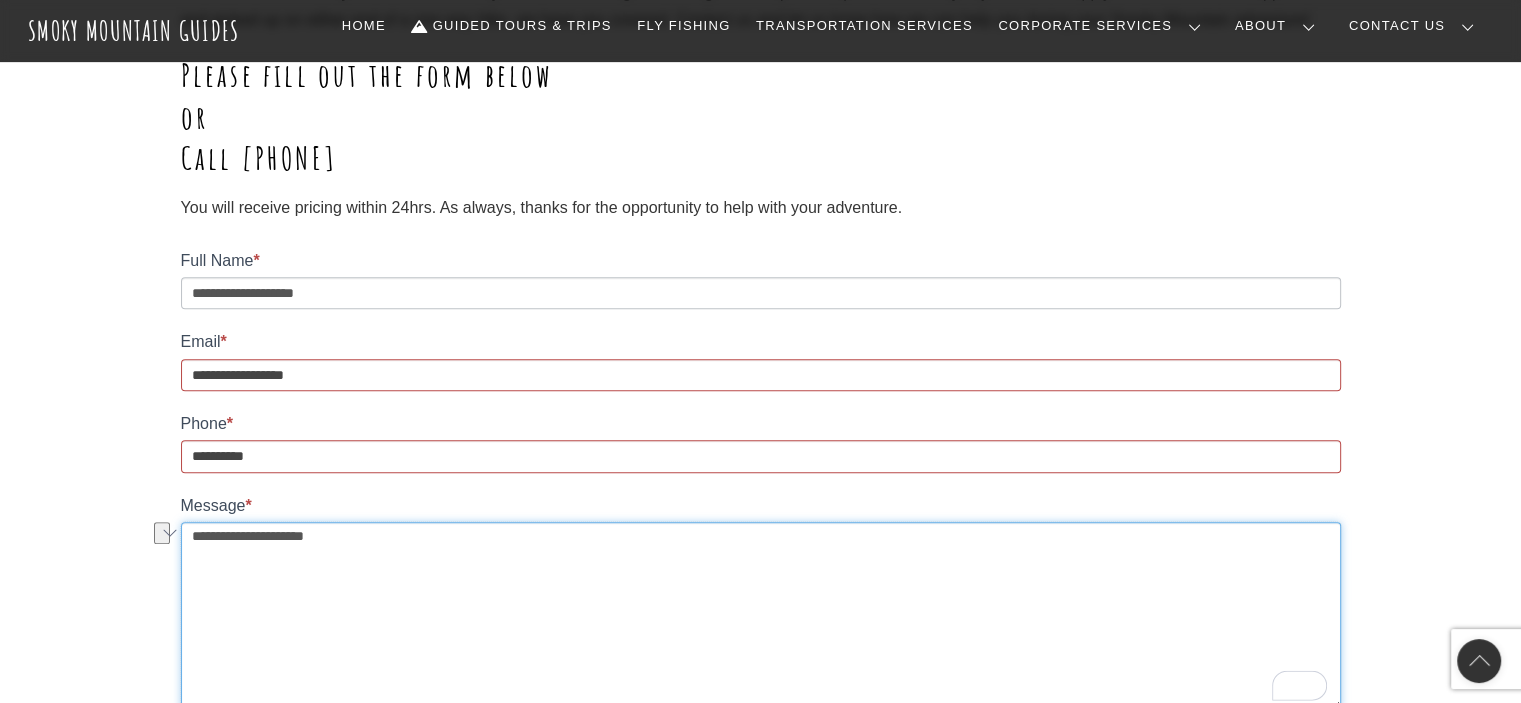 drag, startPoint x: 404, startPoint y: 543, endPoint x: 192, endPoint y: 546, distance: 212.02122 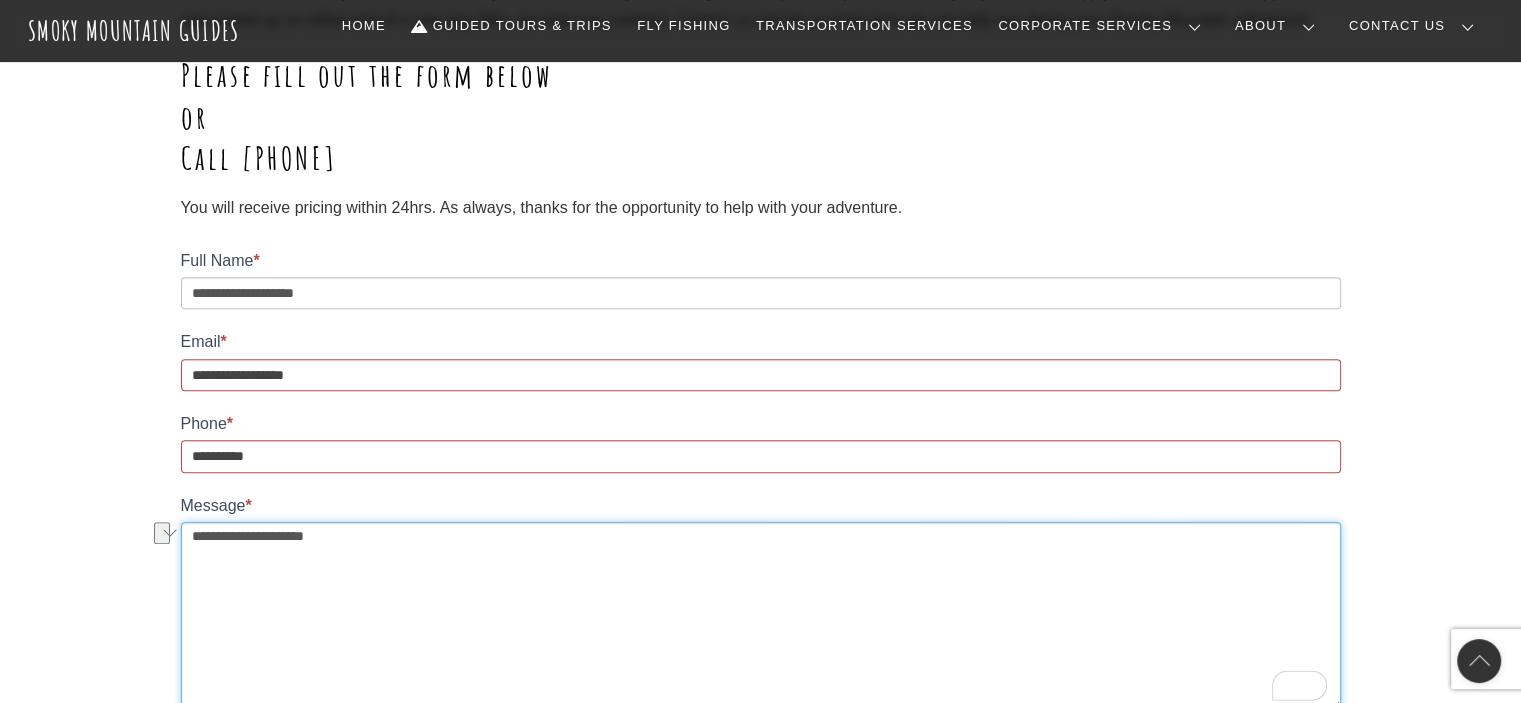 click on "**********" at bounding box center [761, 616] 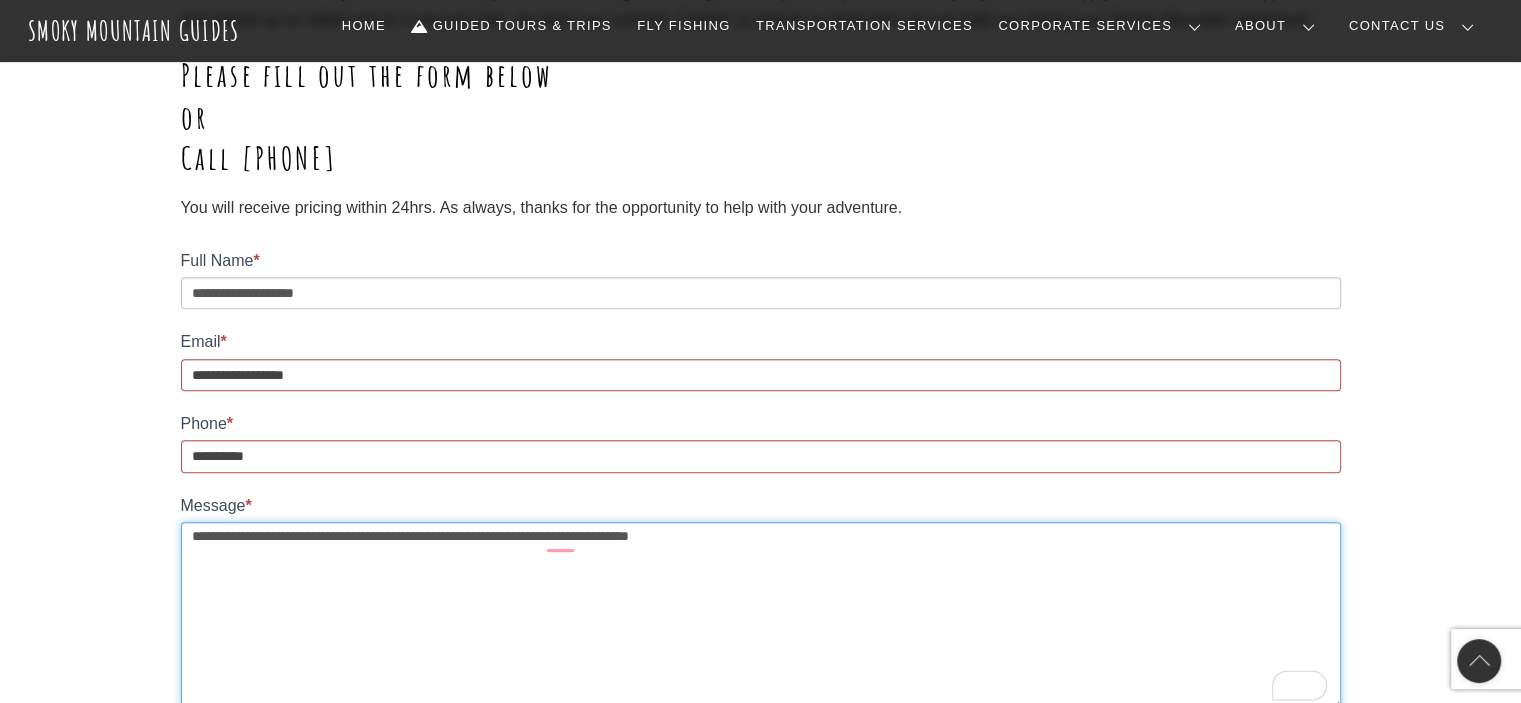click on "**********" at bounding box center [761, 616] 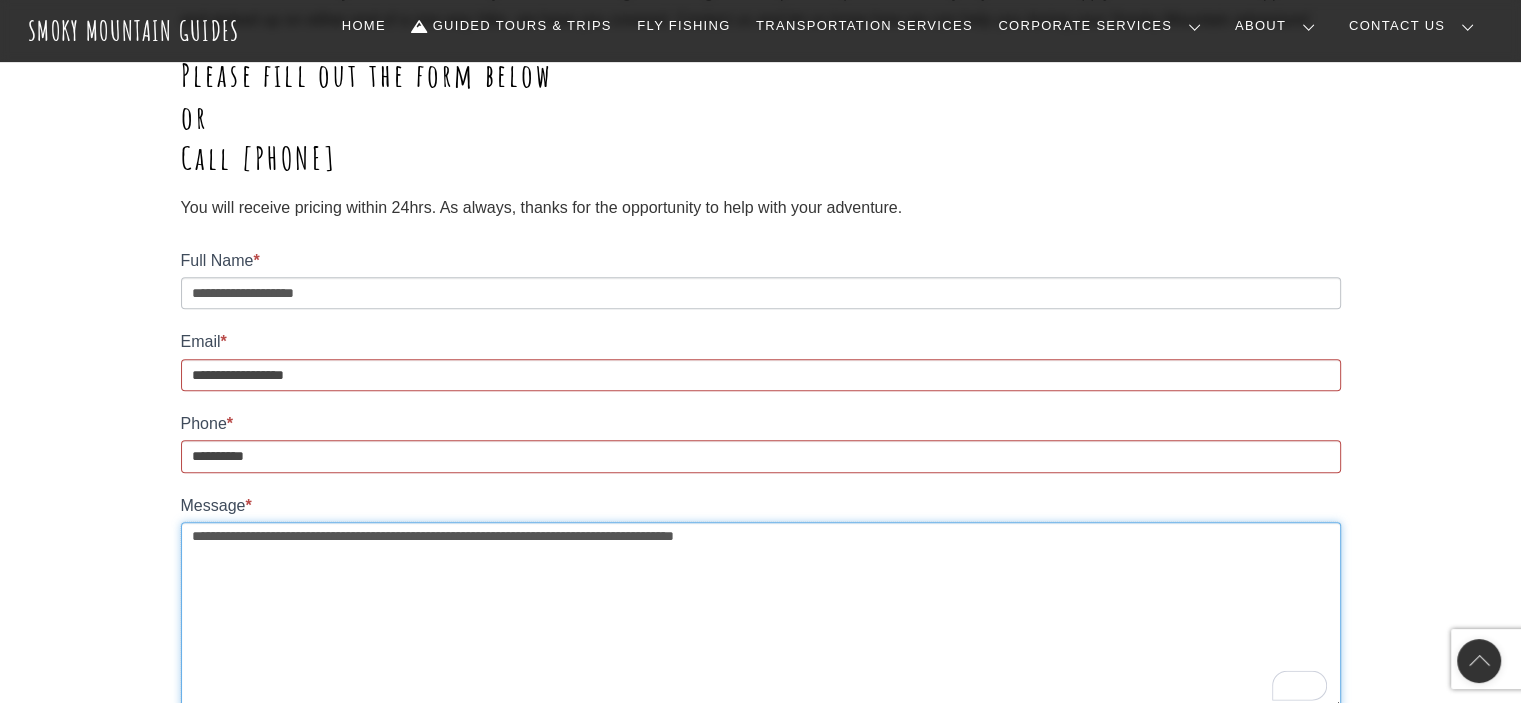 click on "**********" at bounding box center (761, 616) 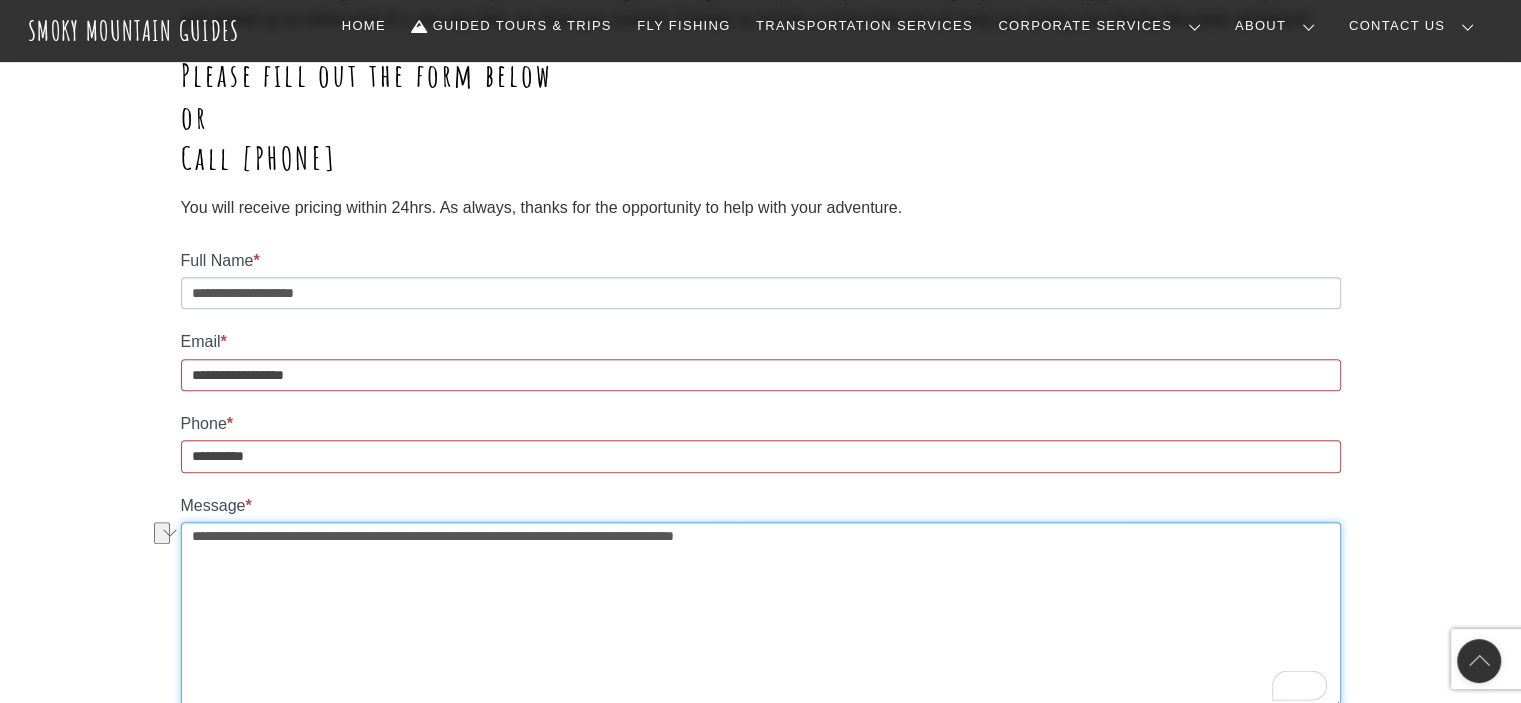 drag, startPoint x: 286, startPoint y: 536, endPoint x: 184, endPoint y: 535, distance: 102.0049 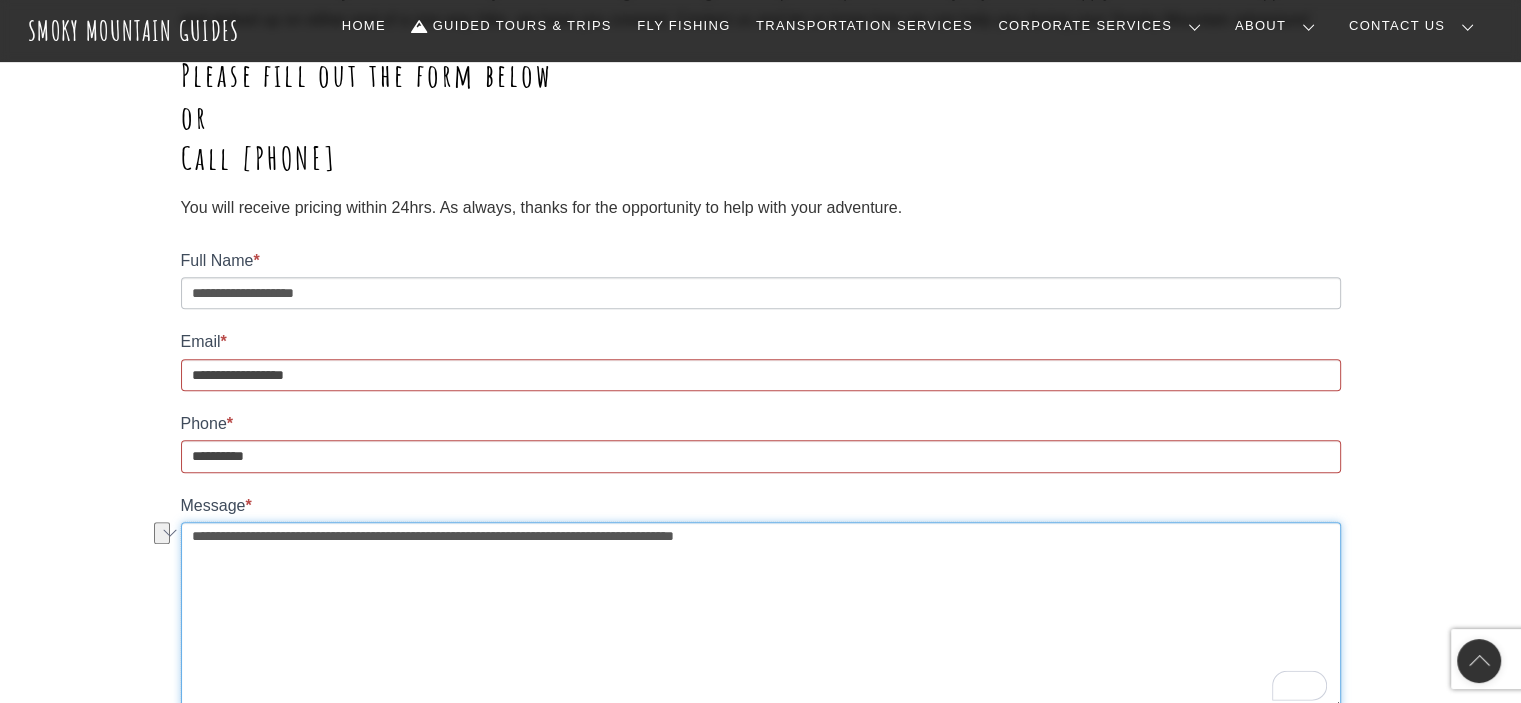 click on "**********" at bounding box center [760, 827] 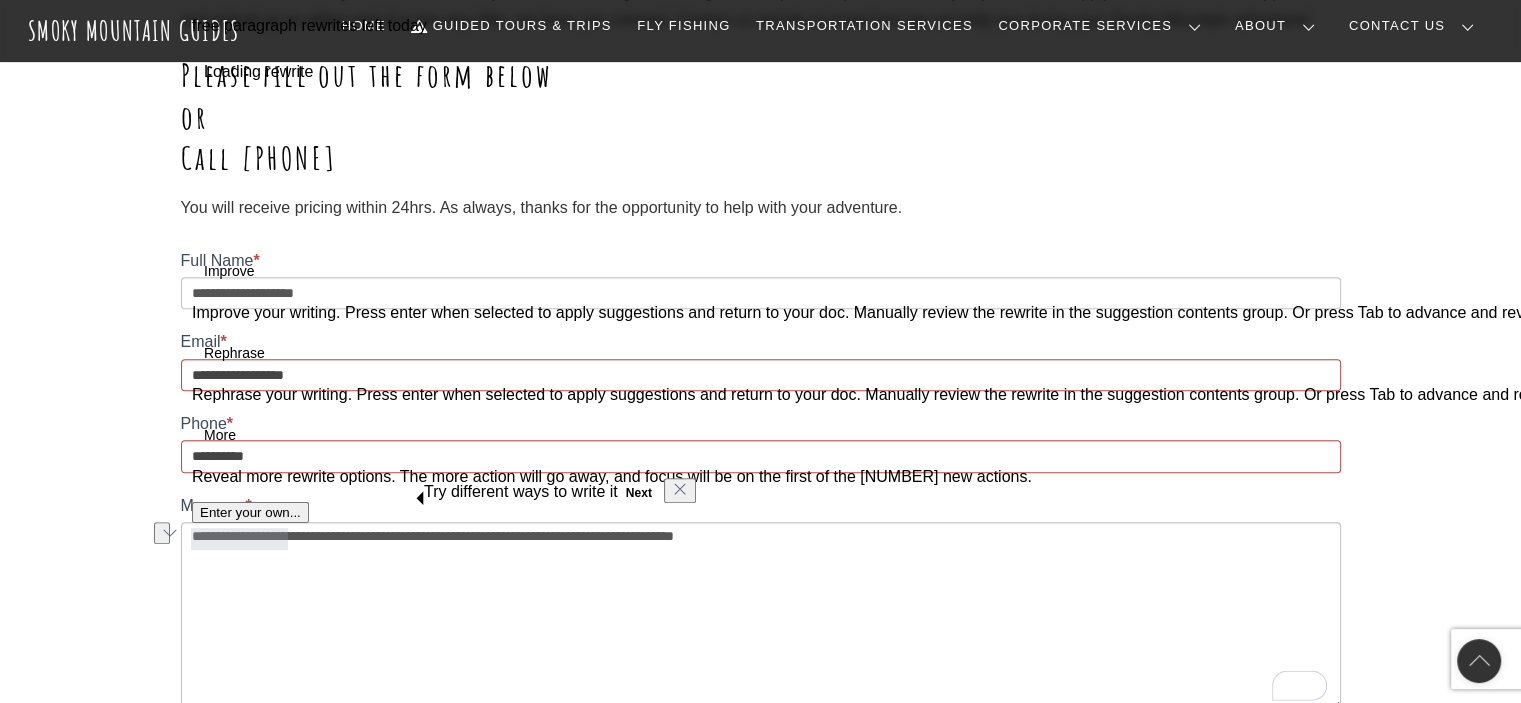 type 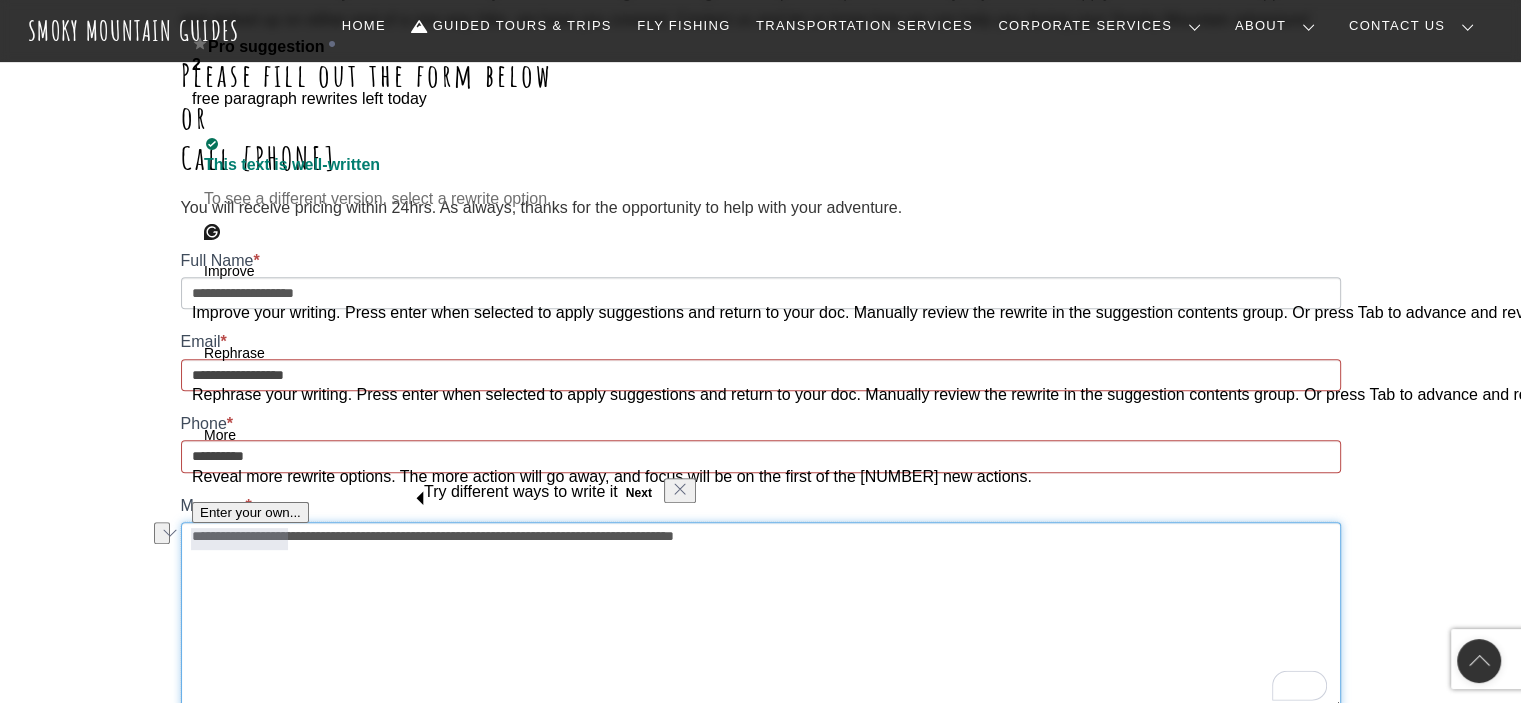 click on "**********" at bounding box center (761, 616) 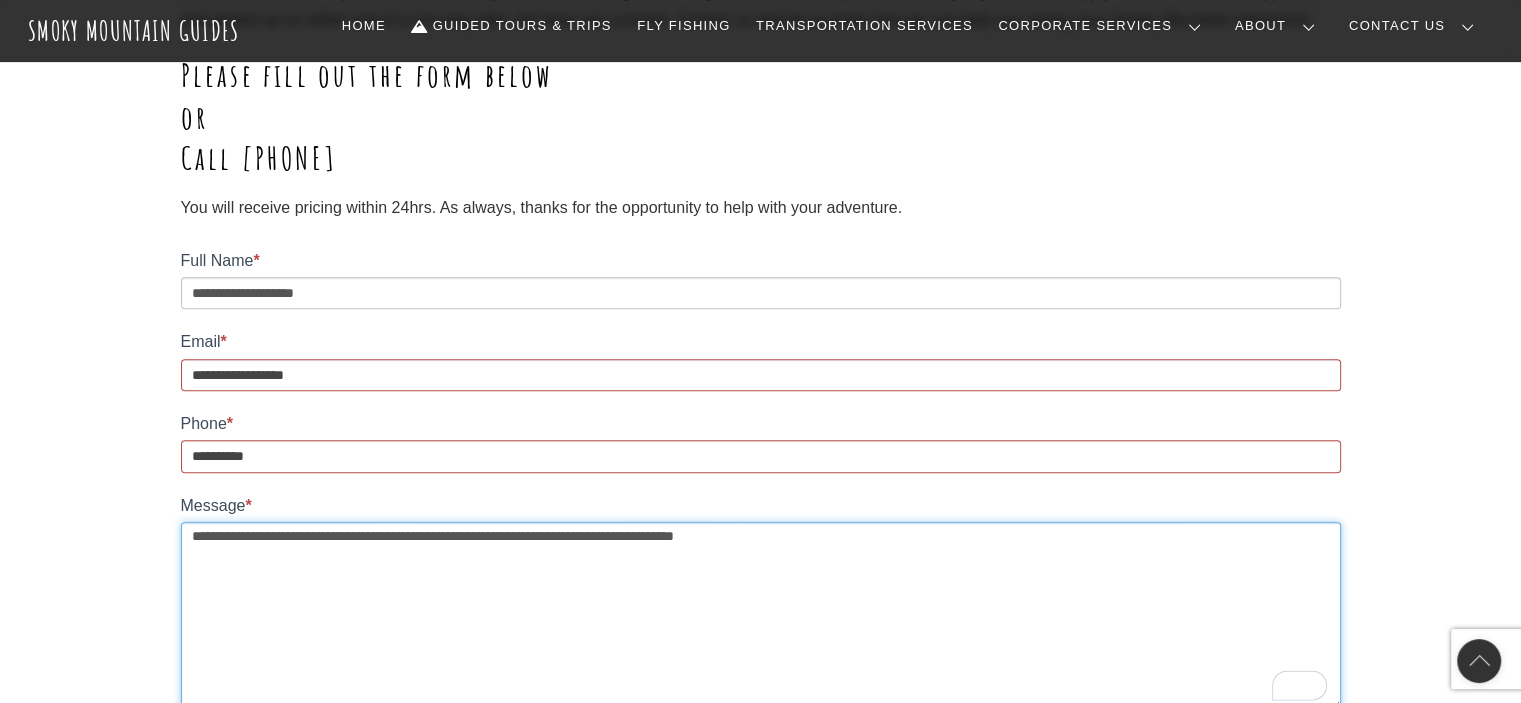 click on "**********" at bounding box center [761, 616] 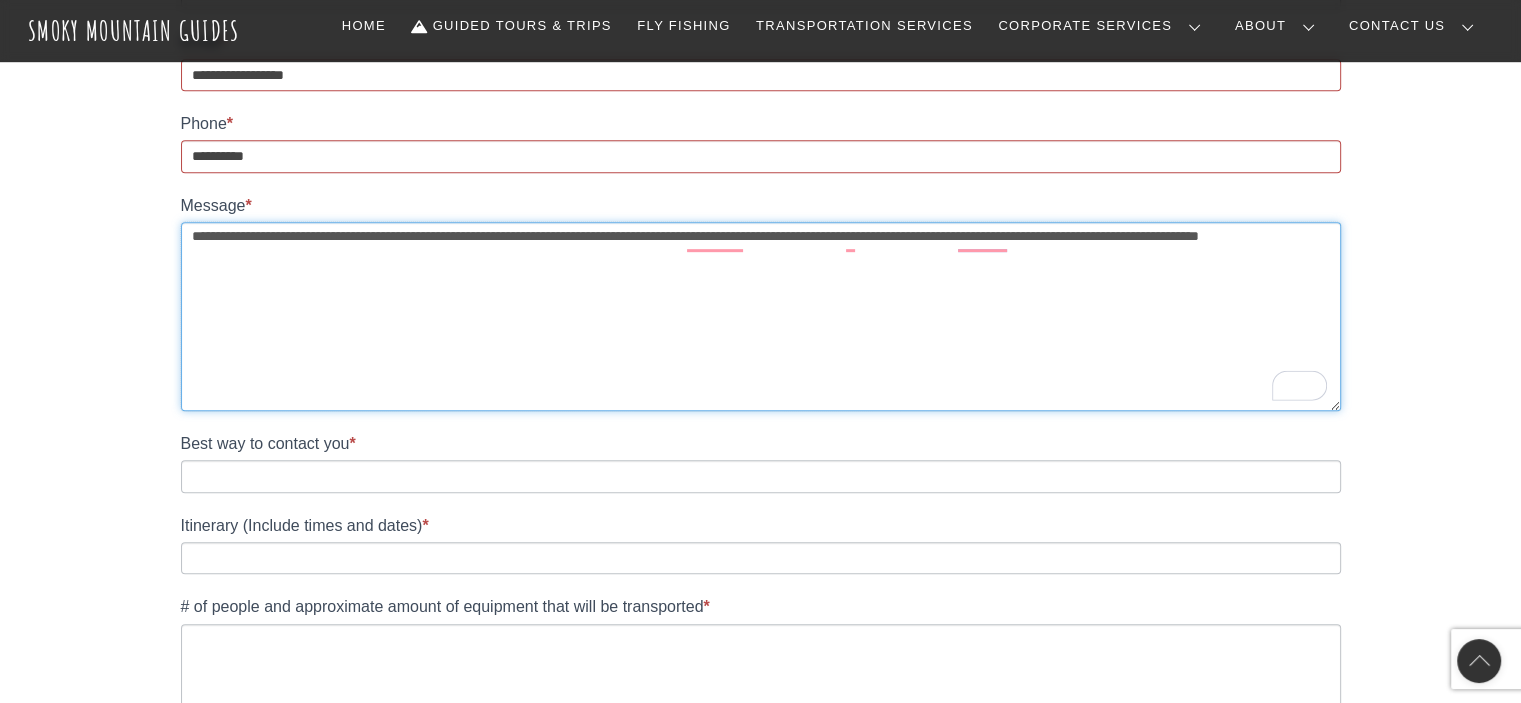 scroll, scrollTop: 600, scrollLeft: 0, axis: vertical 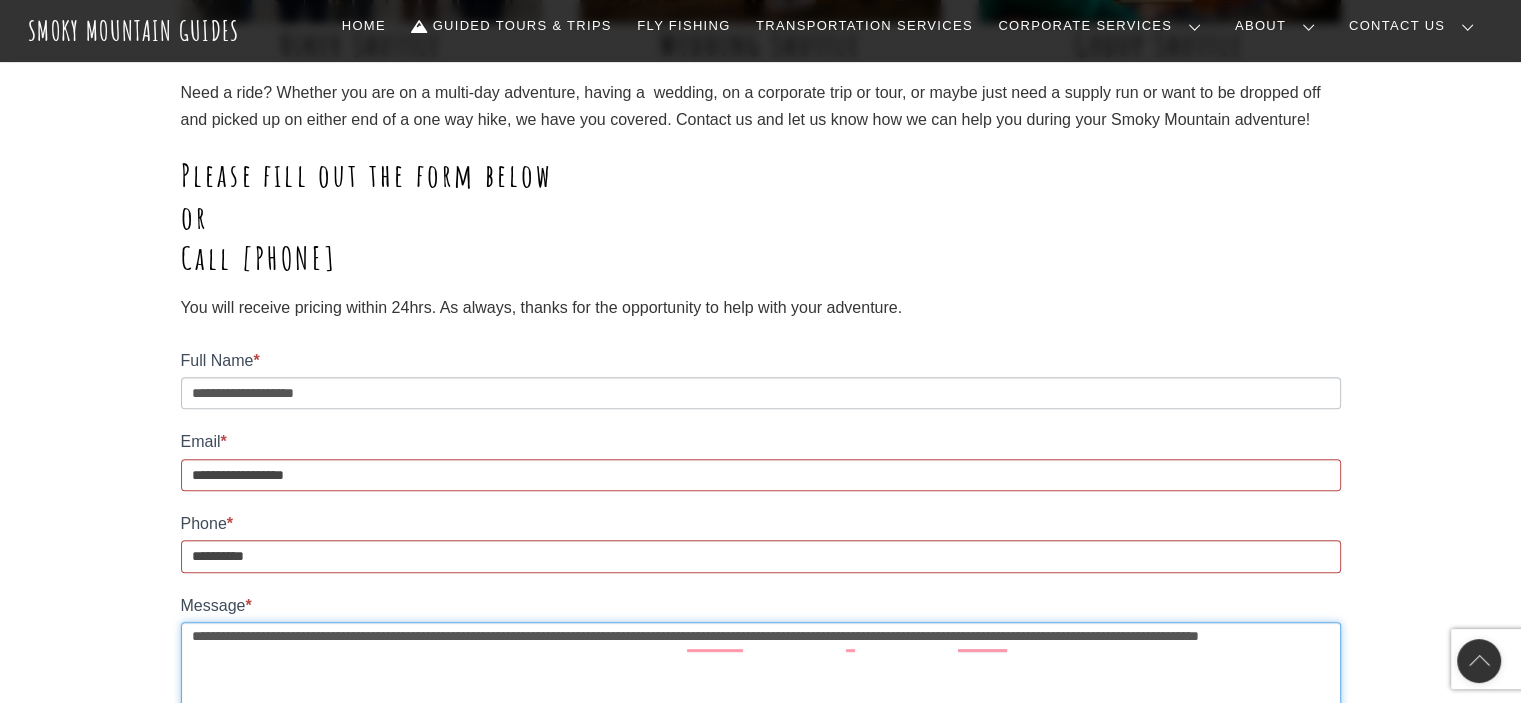 type on "**********" 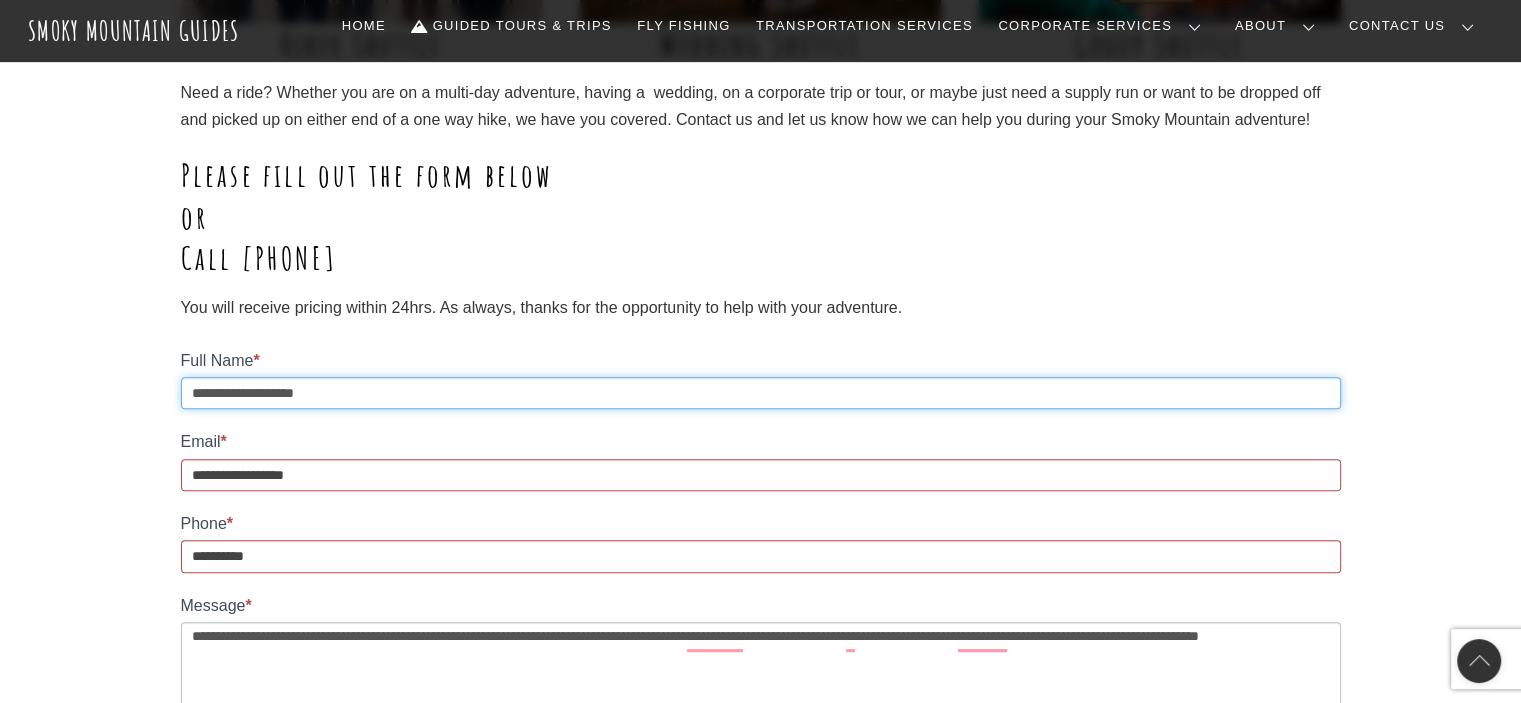 drag, startPoint x: 280, startPoint y: 392, endPoint x: 216, endPoint y: 395, distance: 64.070274 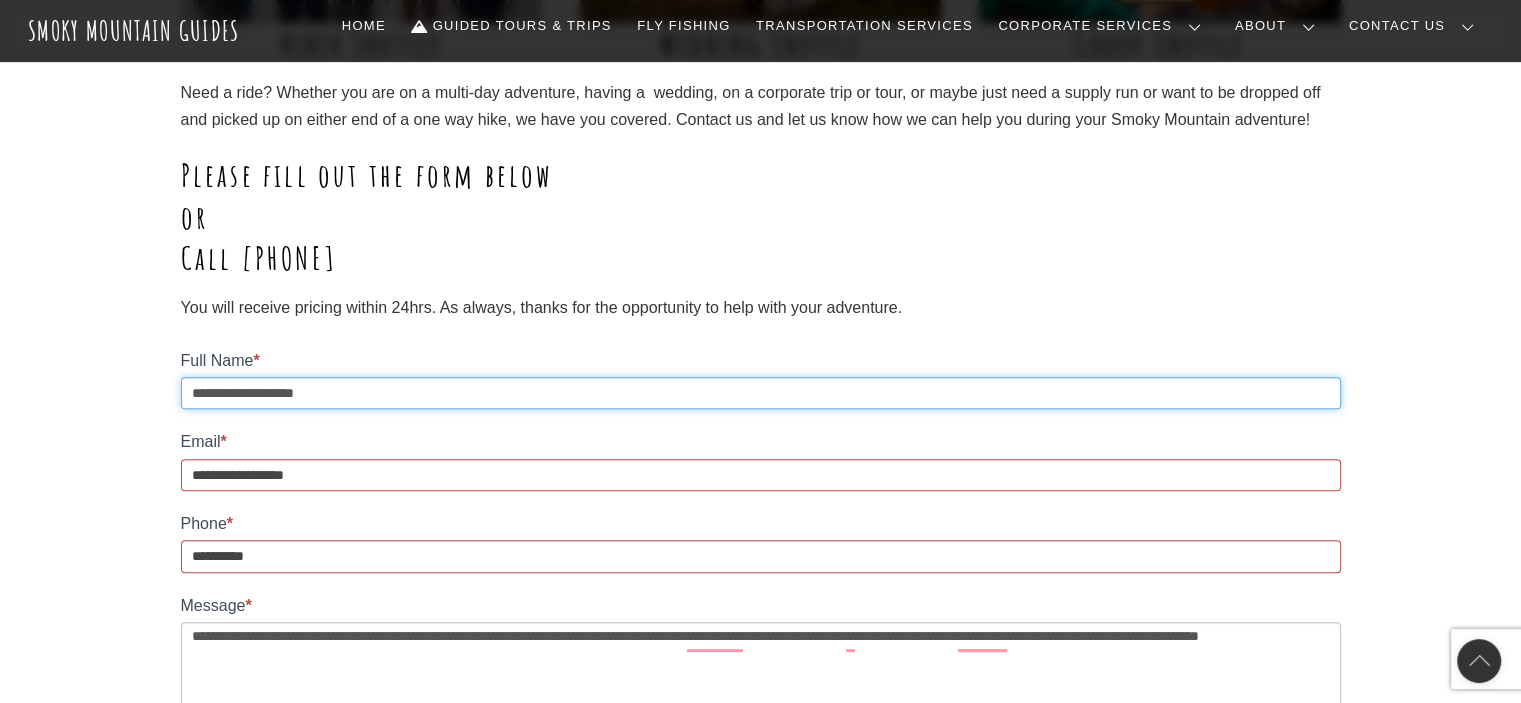 click on "**********" at bounding box center [761, 393] 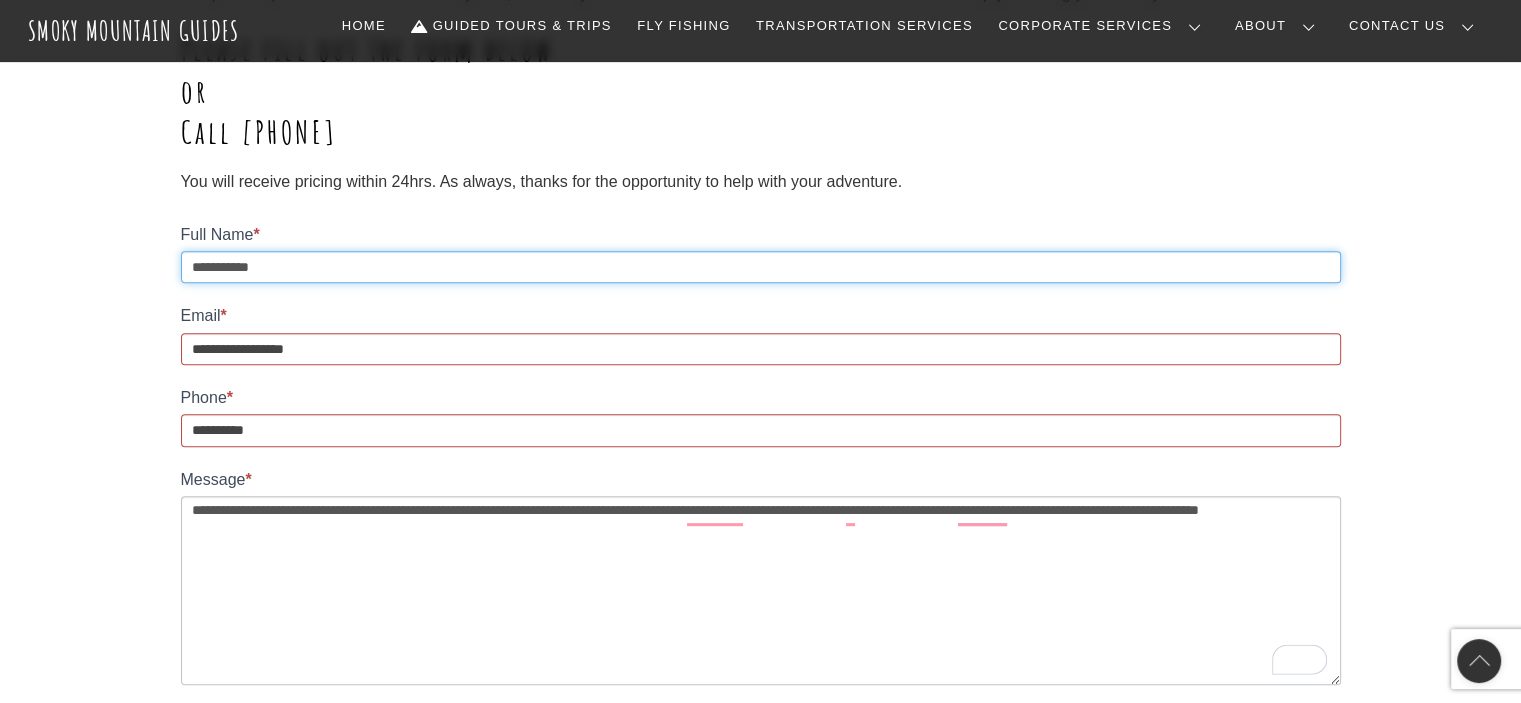 scroll, scrollTop: 1000, scrollLeft: 0, axis: vertical 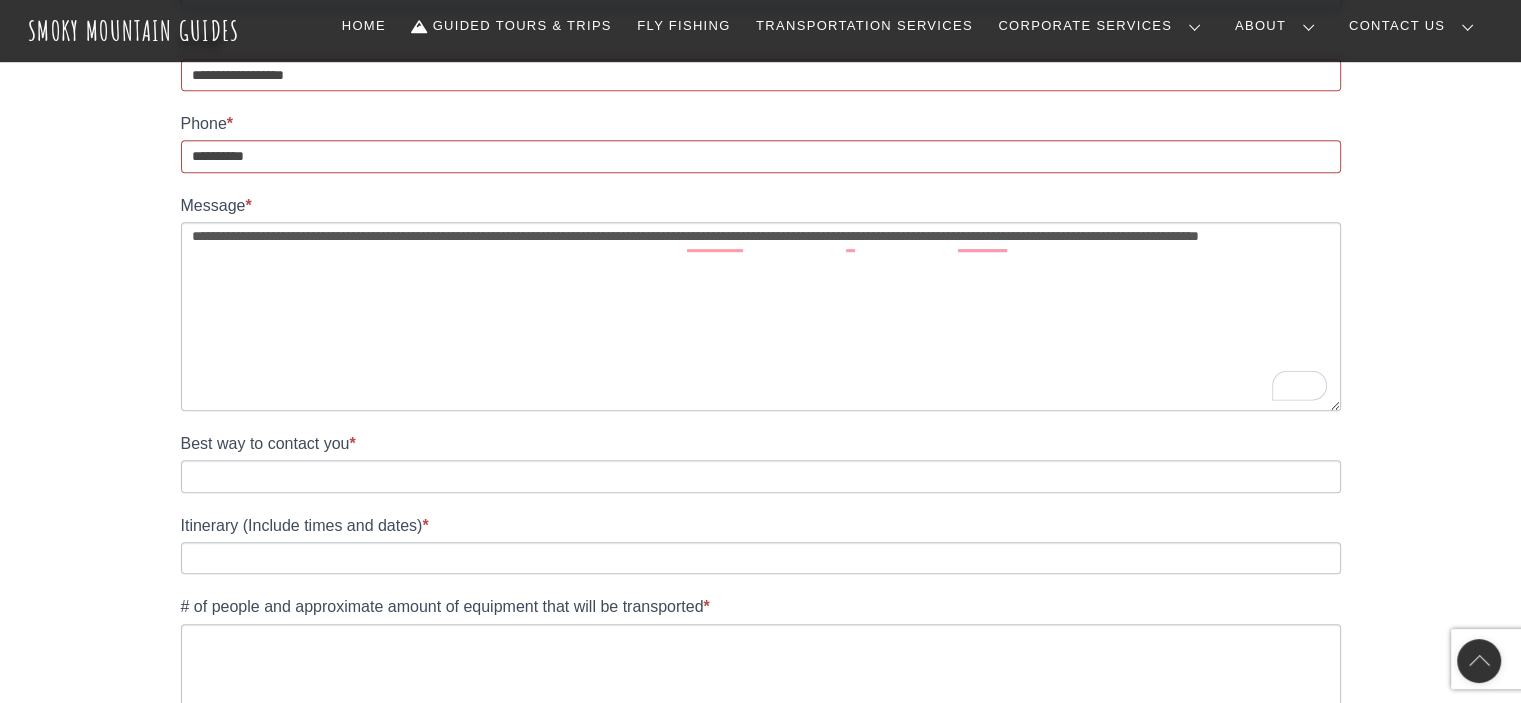 type on "**********" 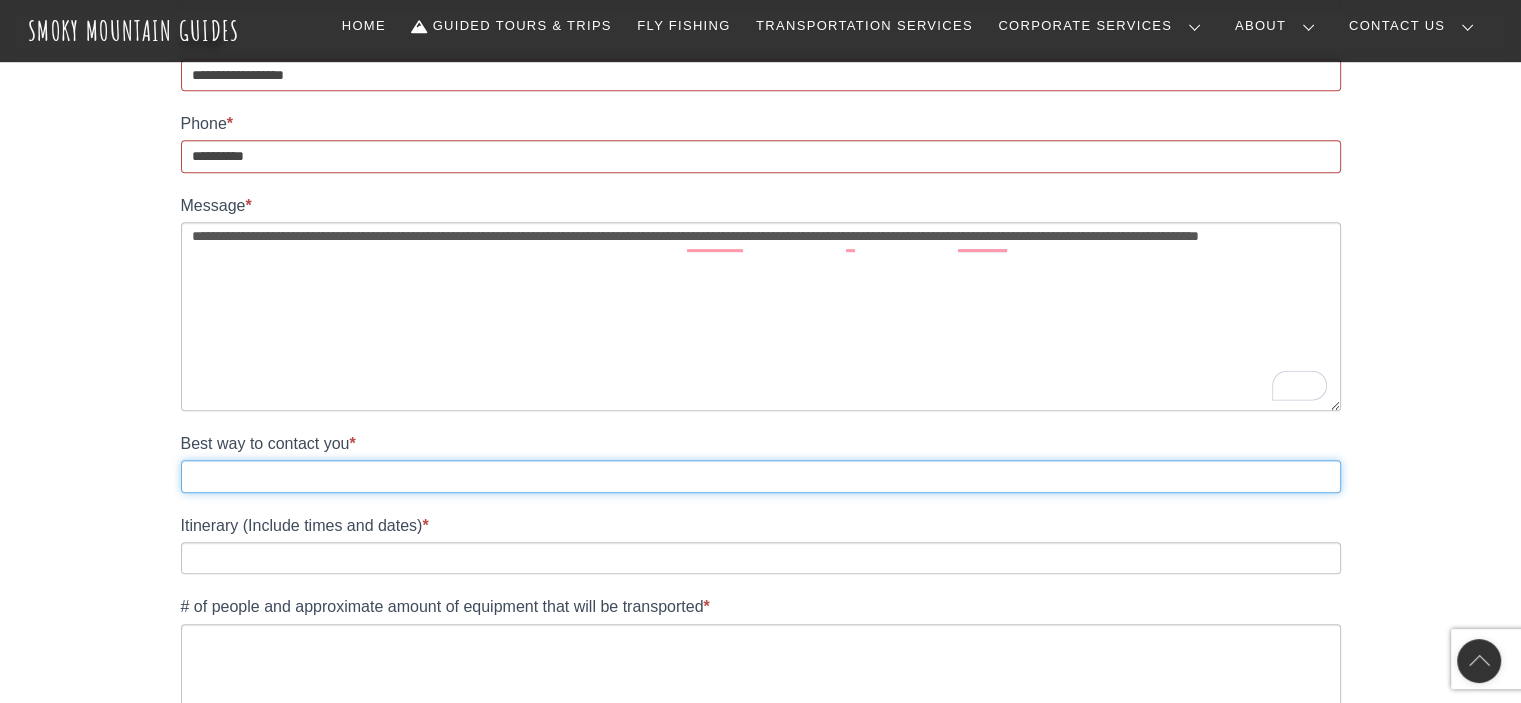 click on "Best way to contact you
*" at bounding box center (761, 476) 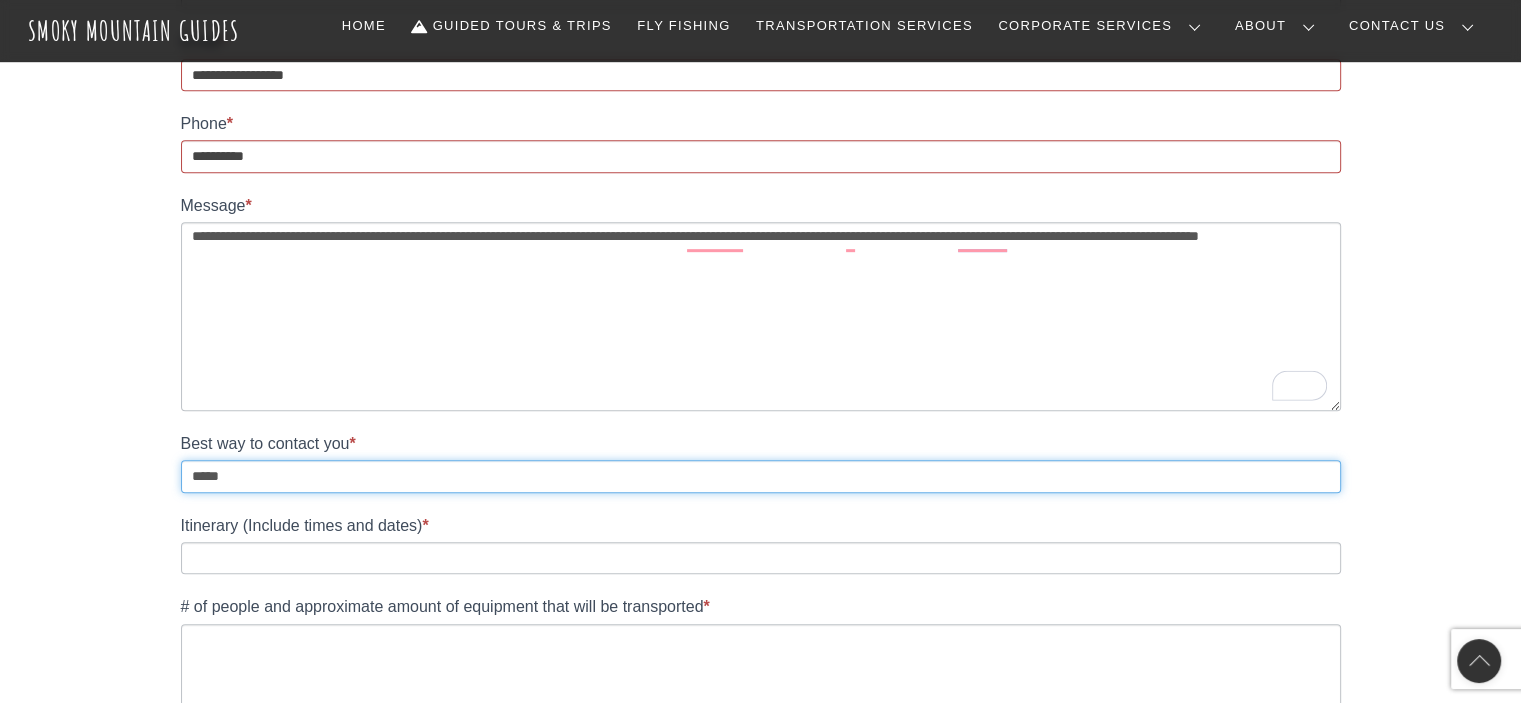type on "*****" 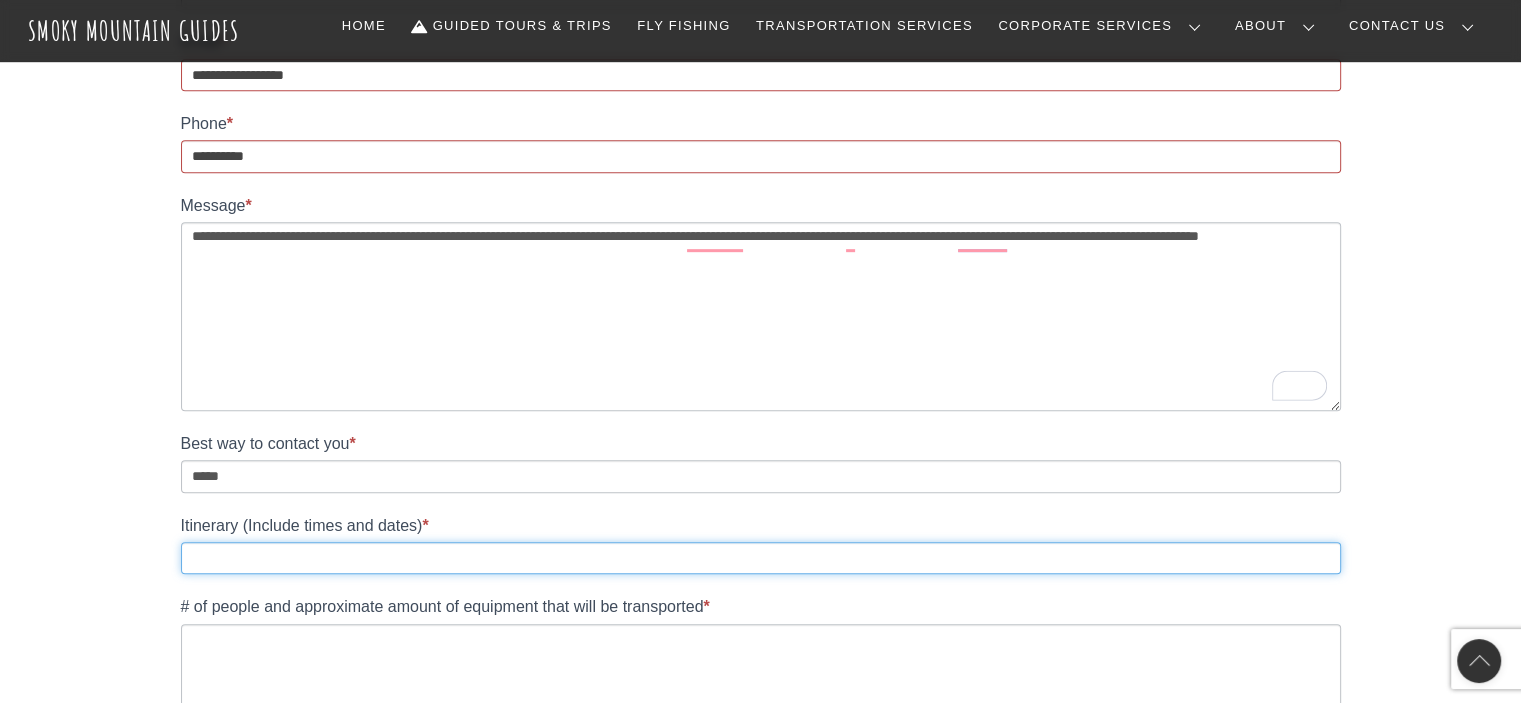click on "Itinerary (Include times and dates)
*" at bounding box center [761, 558] 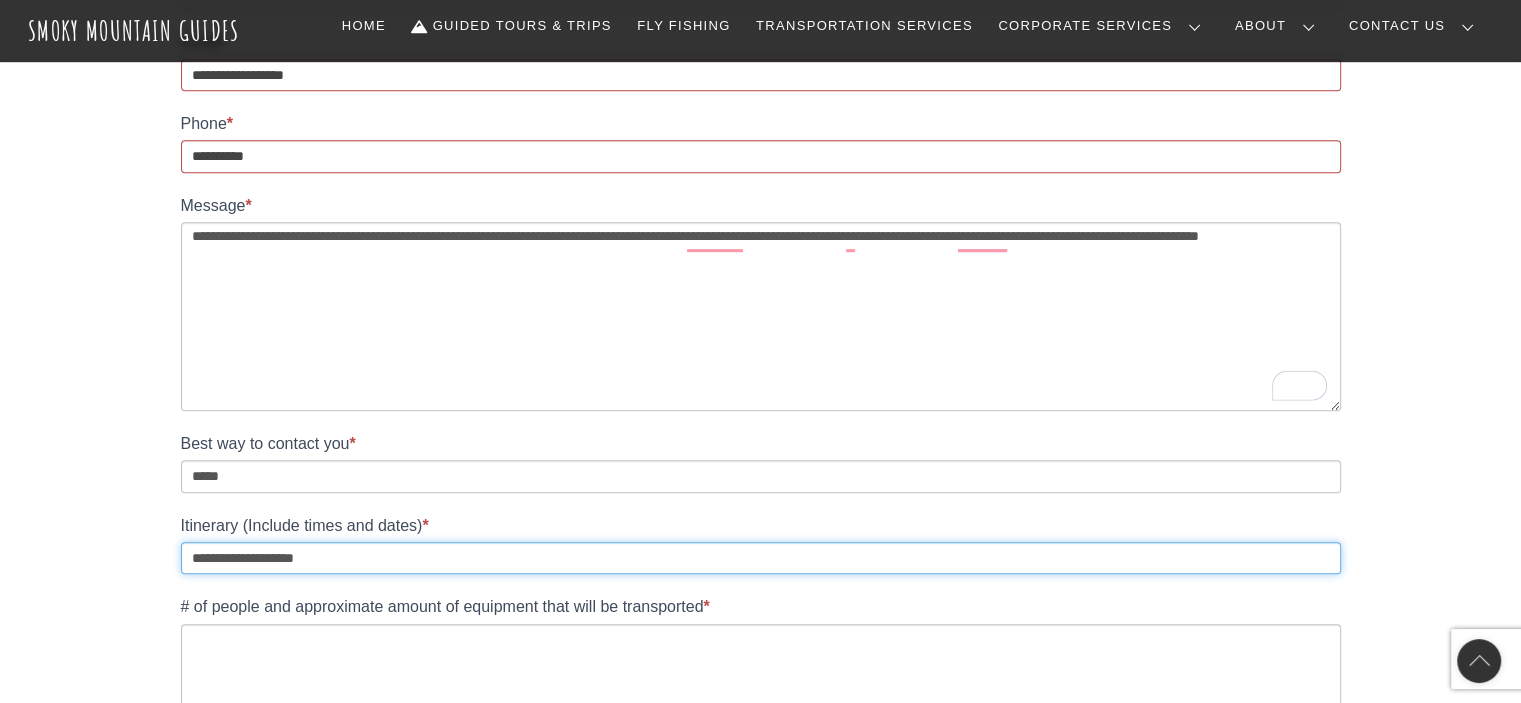click on "**********" at bounding box center (761, 558) 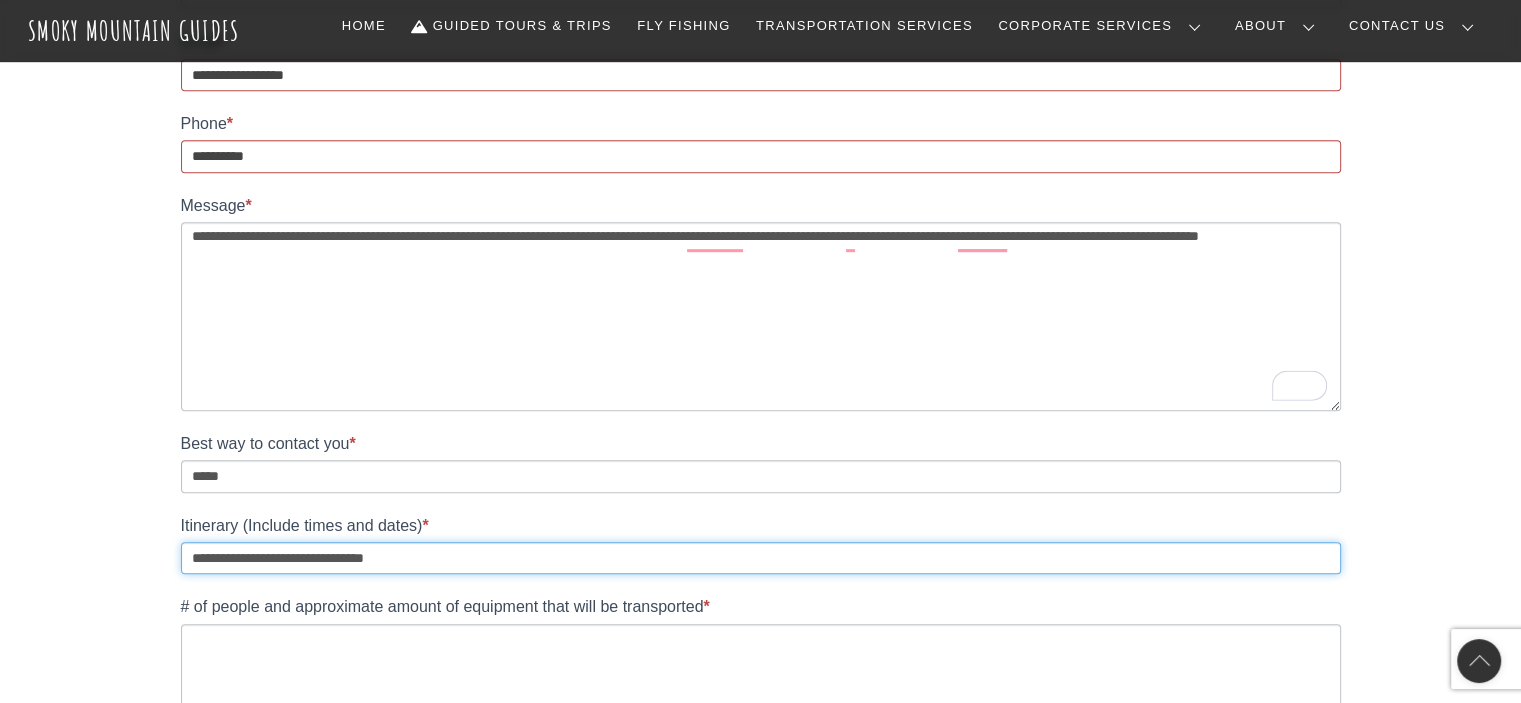 drag, startPoint x: 288, startPoint y: 551, endPoint x: 132, endPoint y: 553, distance: 156.01282 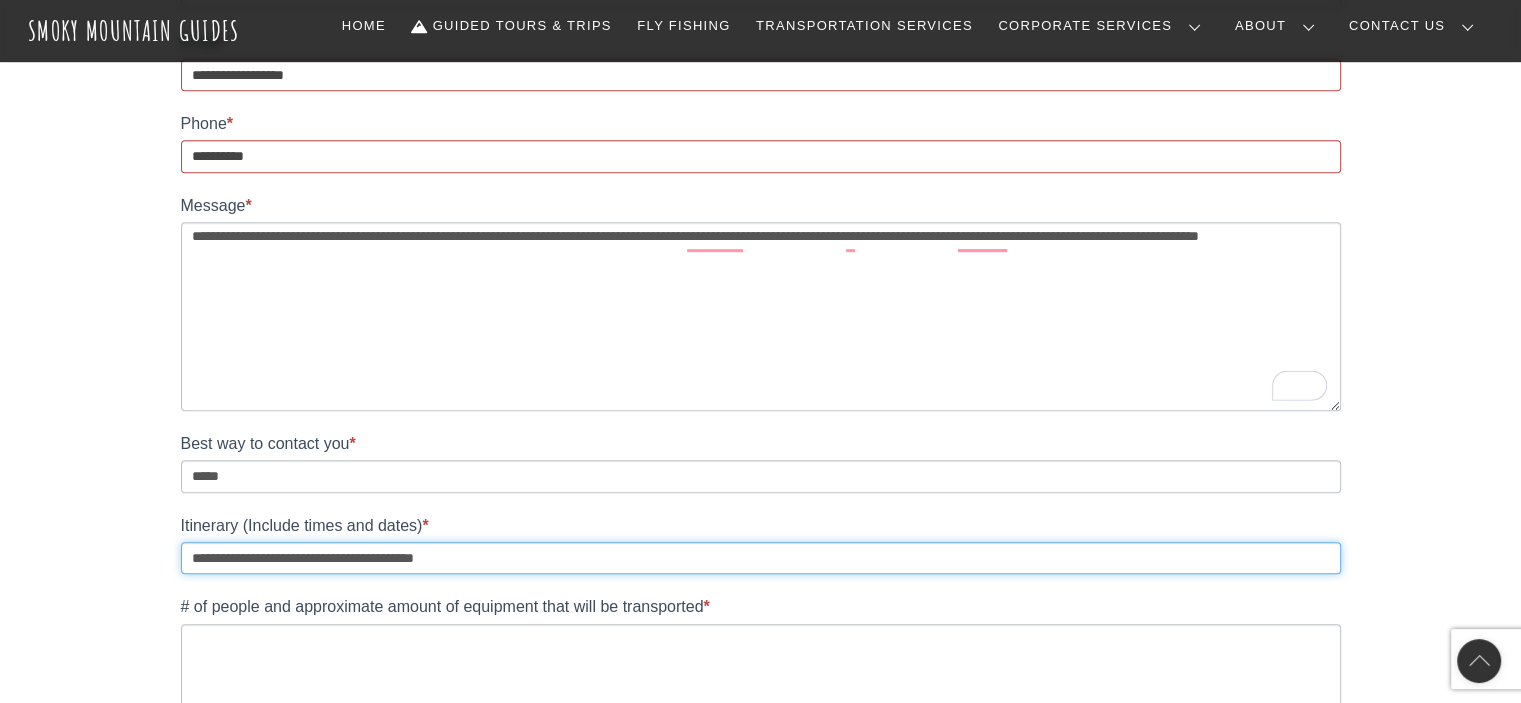 scroll, scrollTop: 0, scrollLeft: 0, axis: both 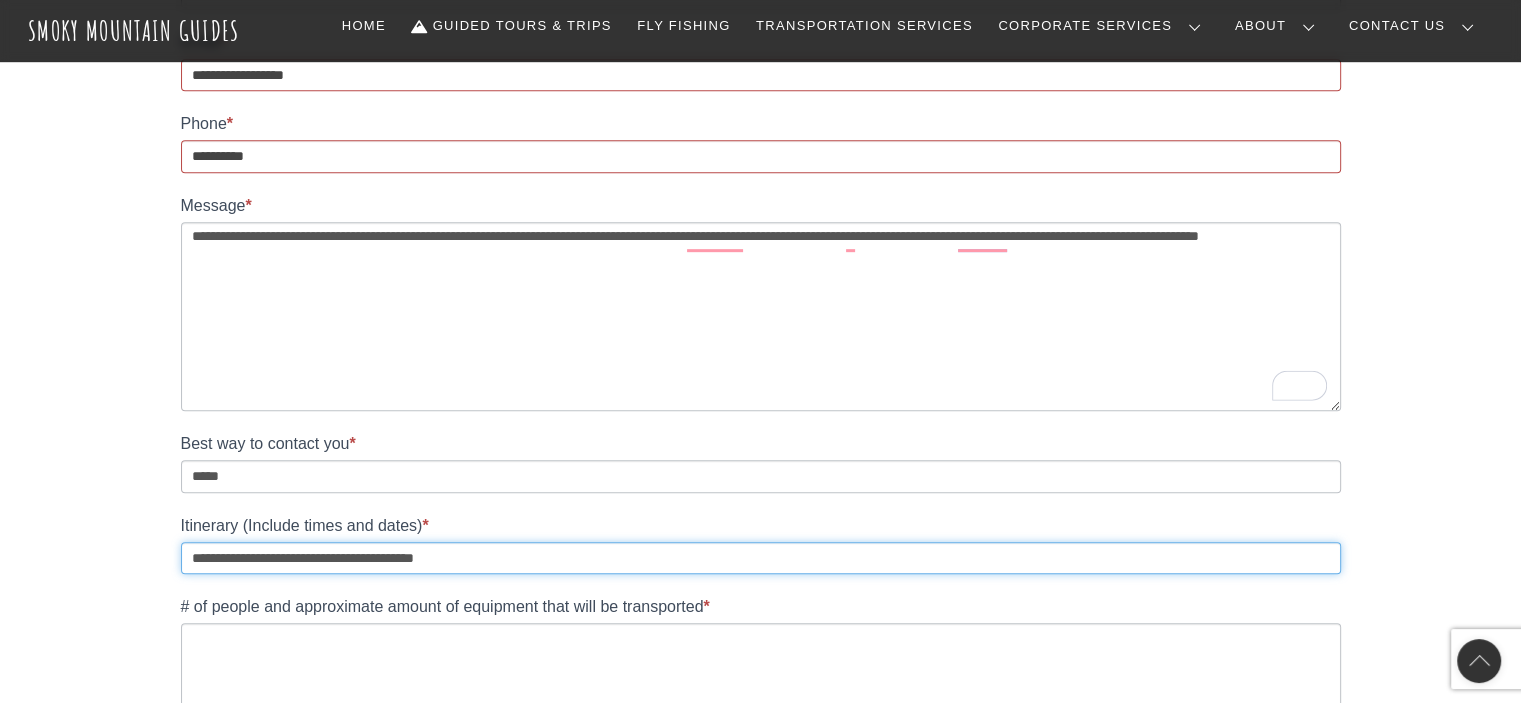 type on "**********" 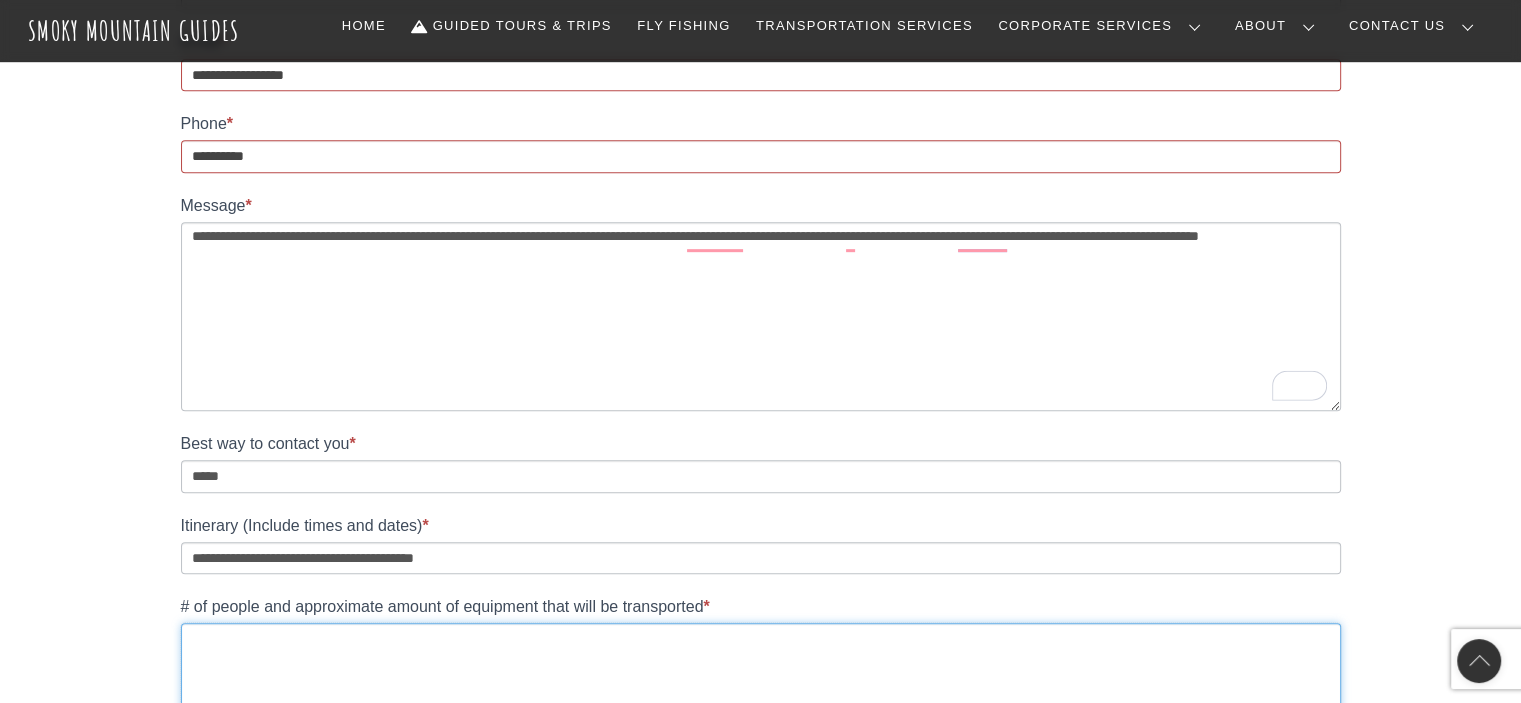 click on "# of people and approximate amount of equipment that will be transported
*" at bounding box center [761, 717] 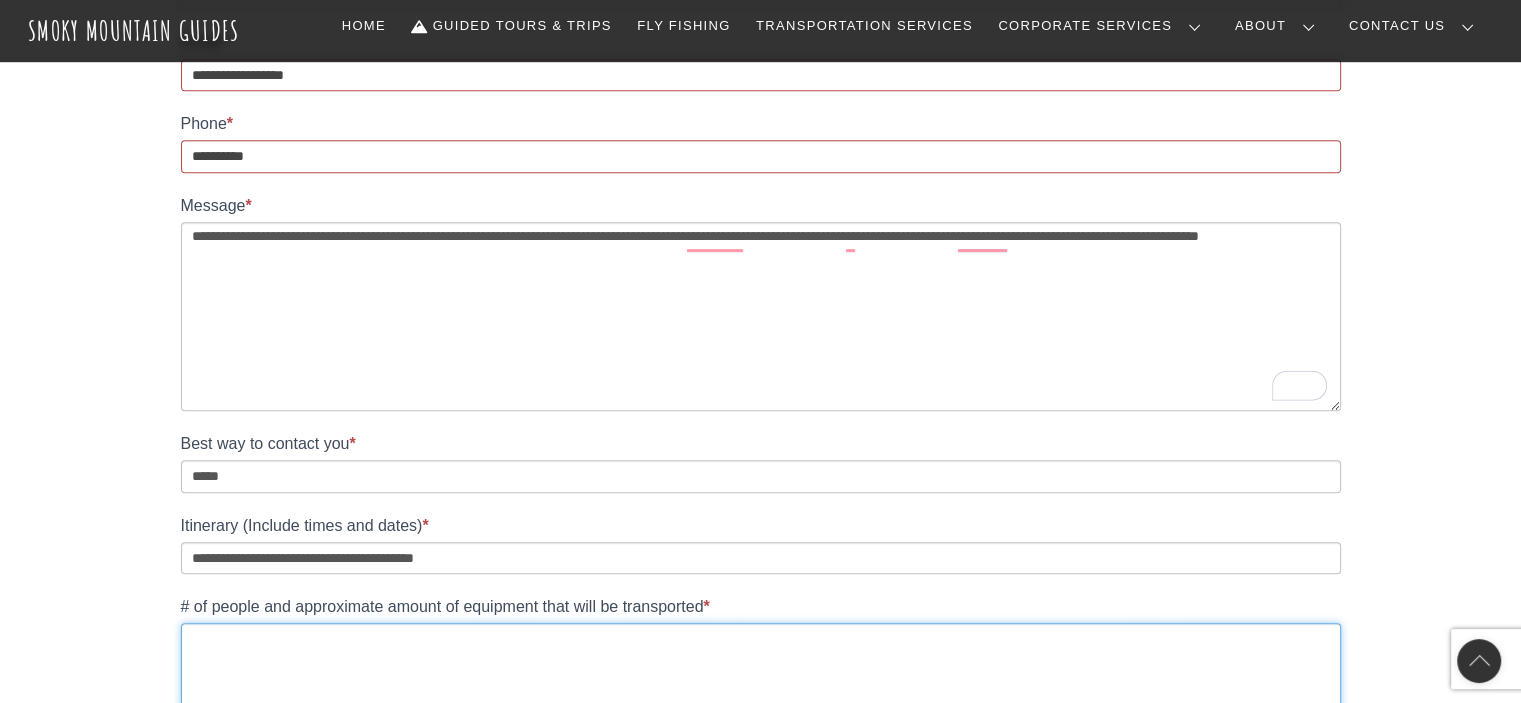 click on "# of people and approximate amount of equipment that will be transported
*" at bounding box center [761, 717] 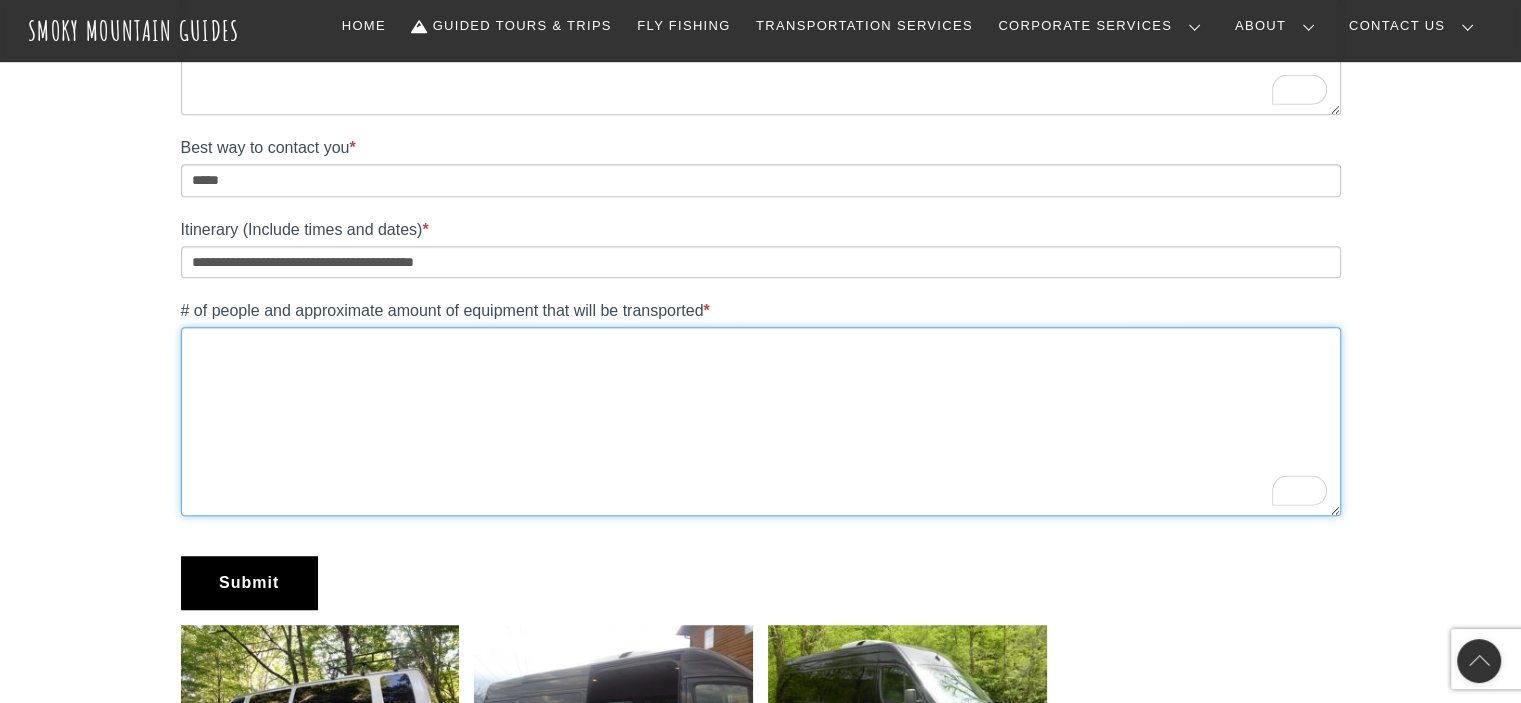 scroll, scrollTop: 1300, scrollLeft: 0, axis: vertical 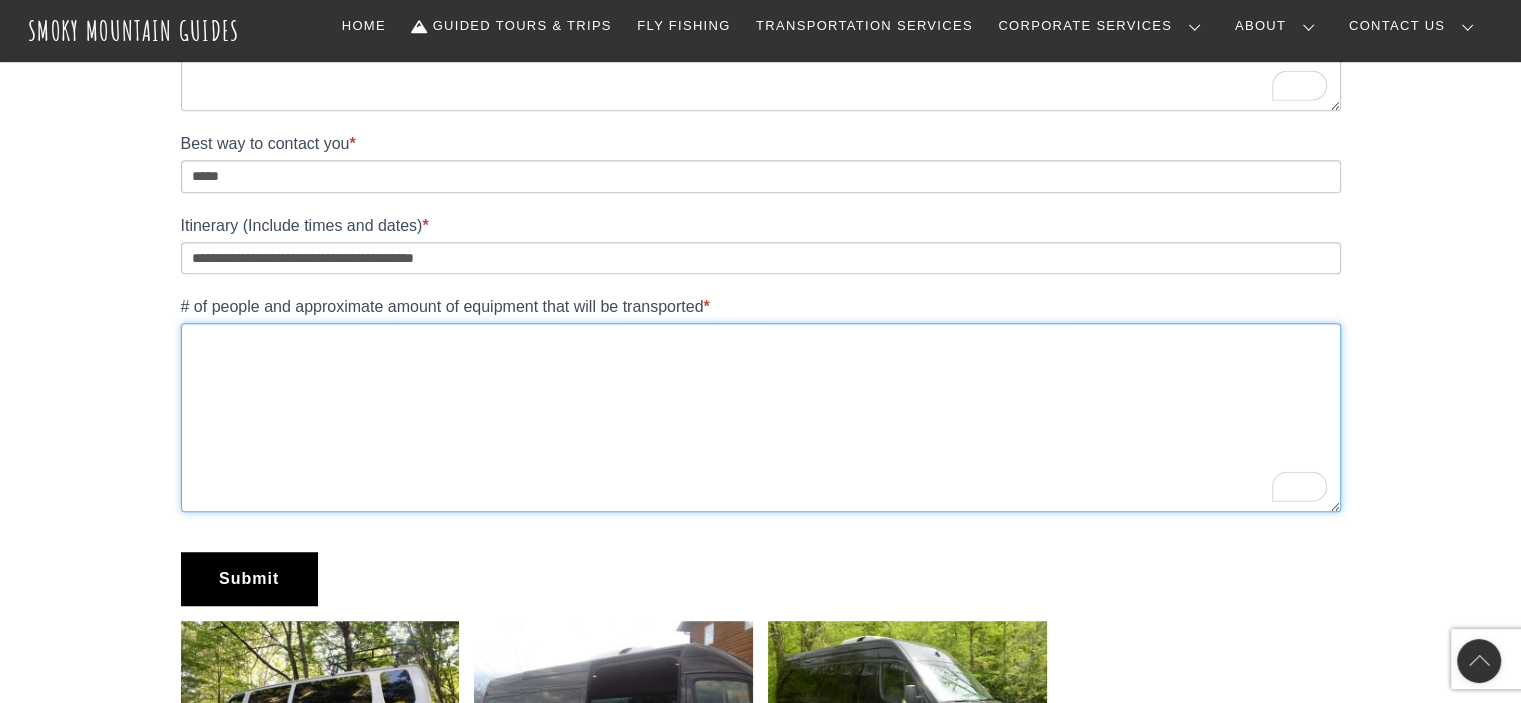 drag, startPoint x: 724, startPoint y: 387, endPoint x: 661, endPoint y: 397, distance: 63.788715 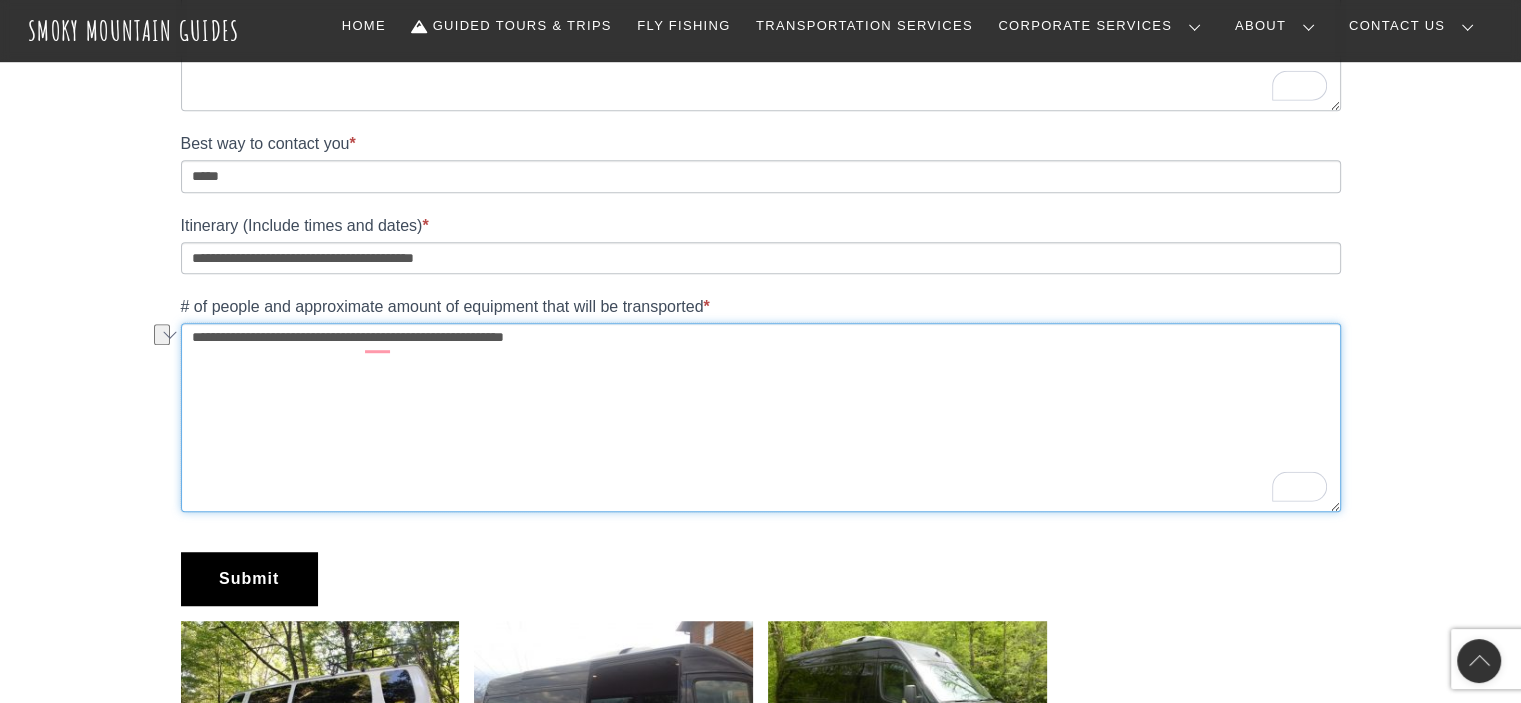 drag, startPoint x: 360, startPoint y: 339, endPoint x: 281, endPoint y: 348, distance: 79.51101 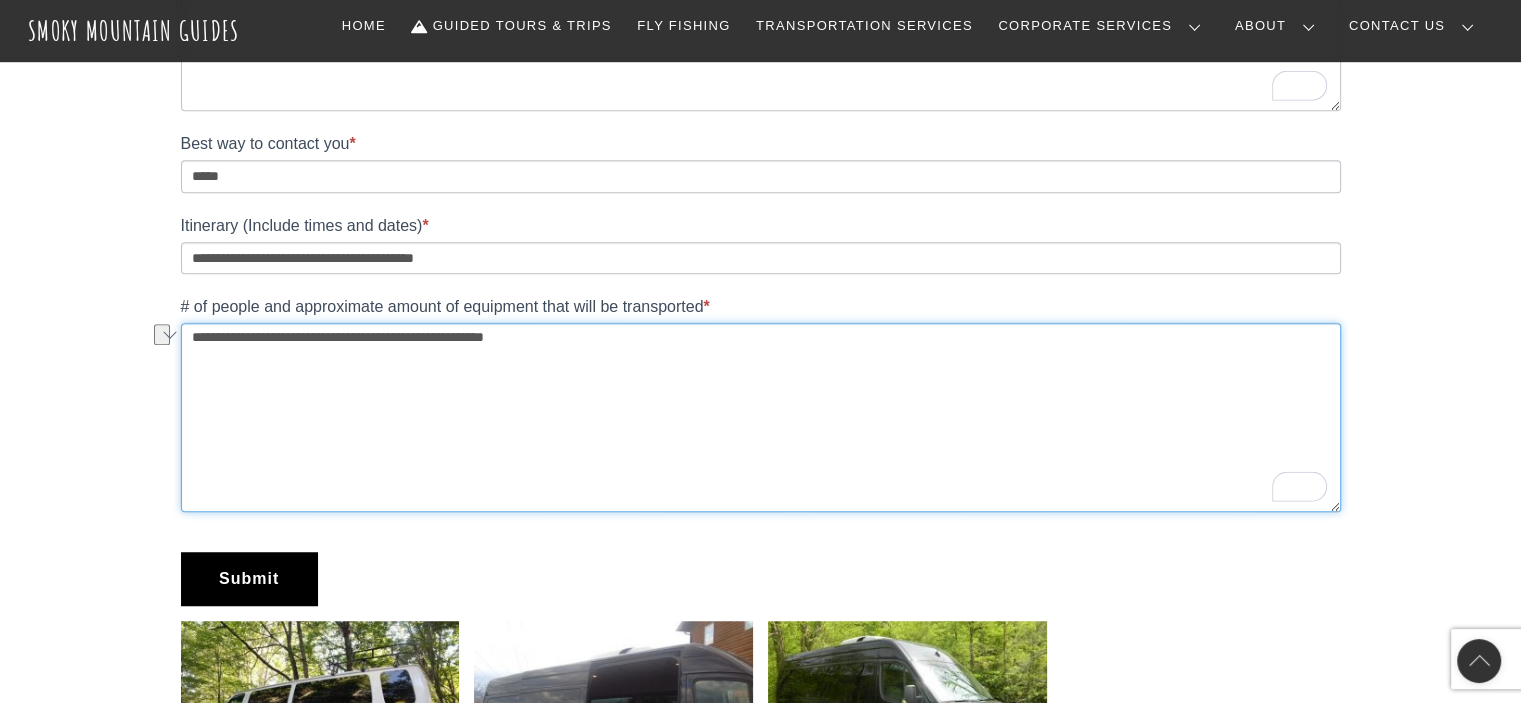 drag, startPoint x: 594, startPoint y: 338, endPoint x: 490, endPoint y: 343, distance: 104.120125 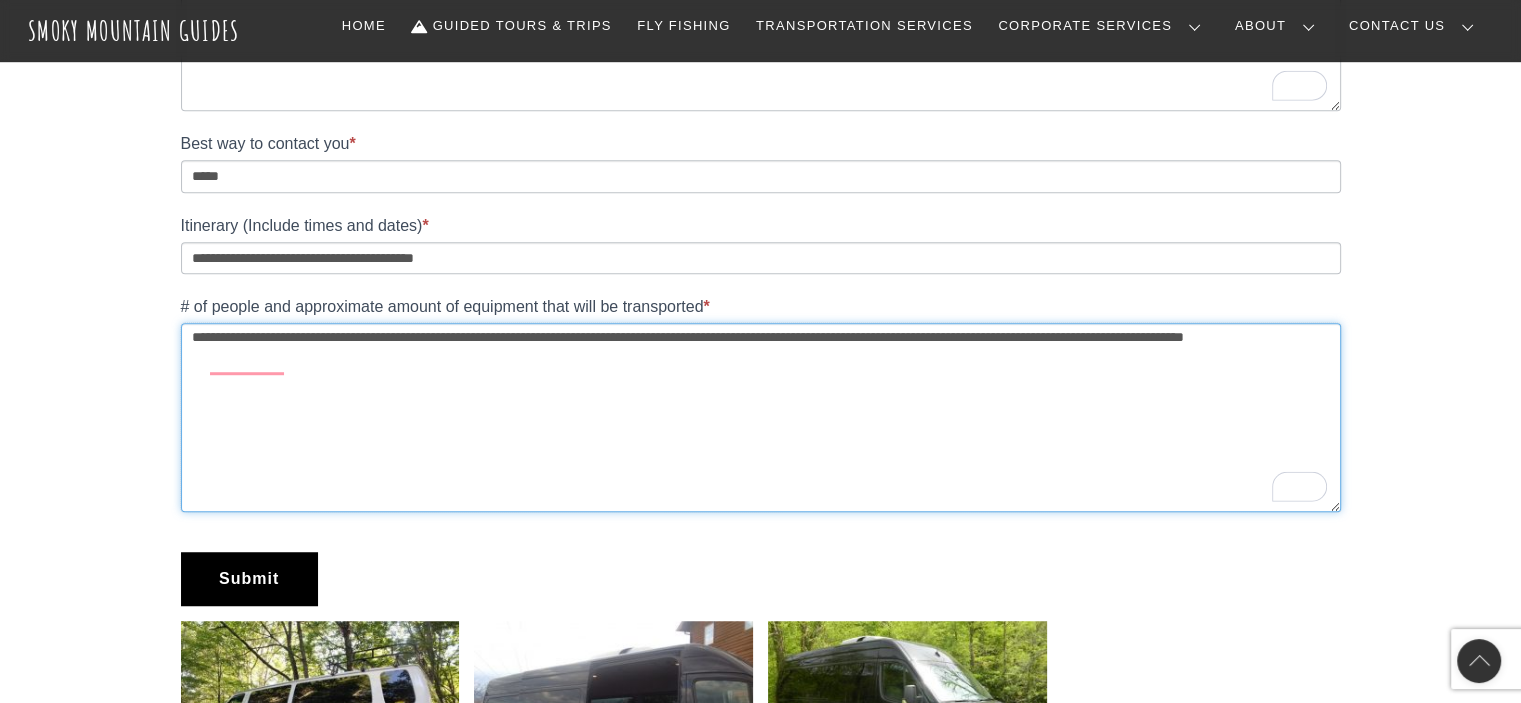 click on "**********" at bounding box center (761, 417) 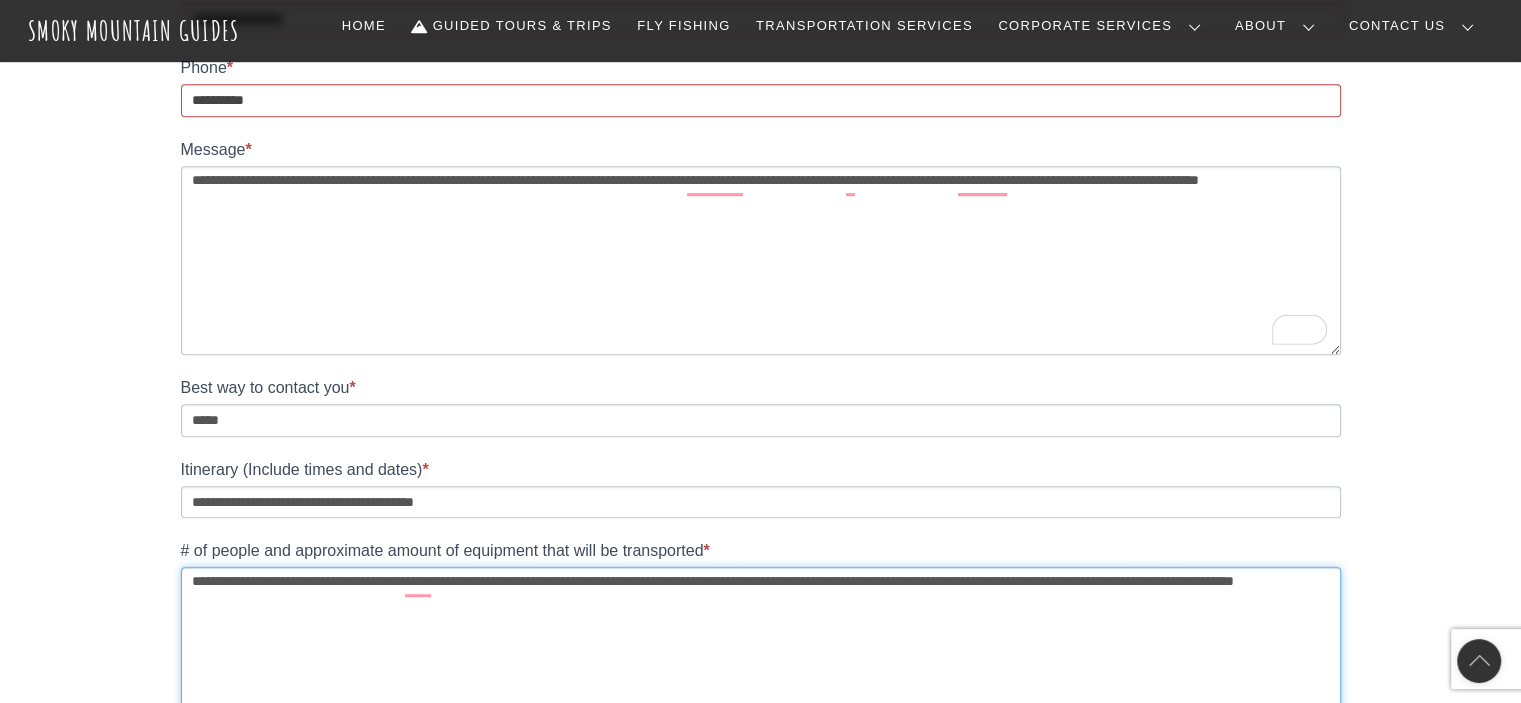 scroll, scrollTop: 1100, scrollLeft: 0, axis: vertical 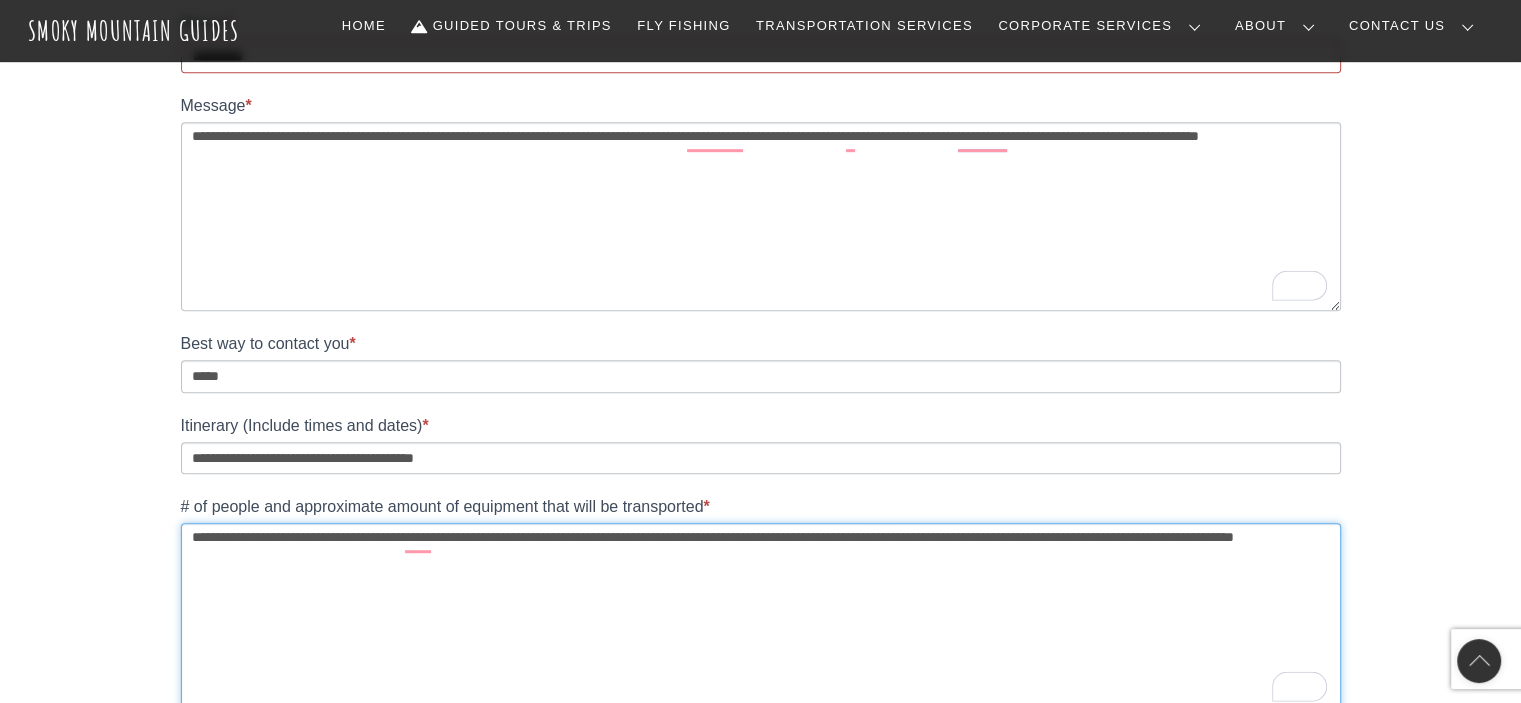 type on "**********" 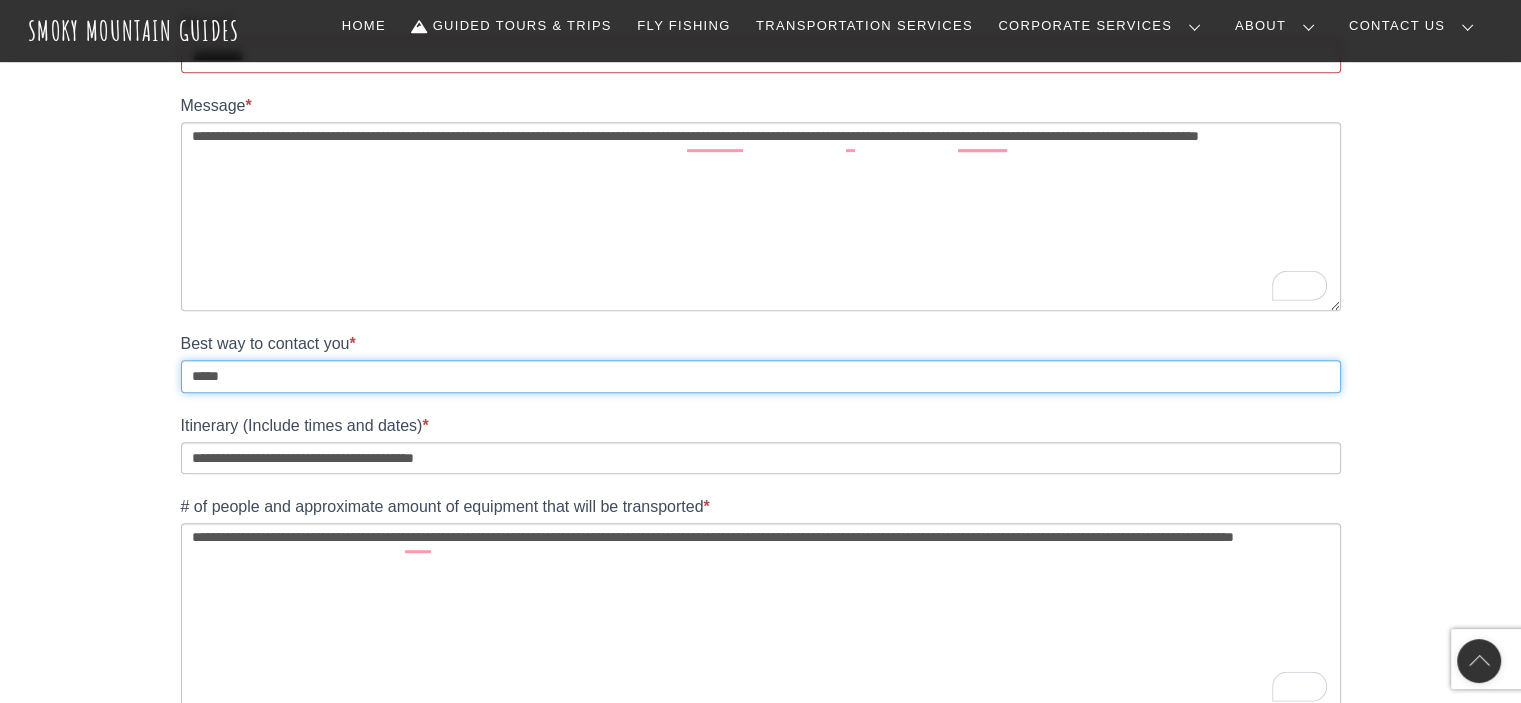 click on "*****" at bounding box center (761, 376) 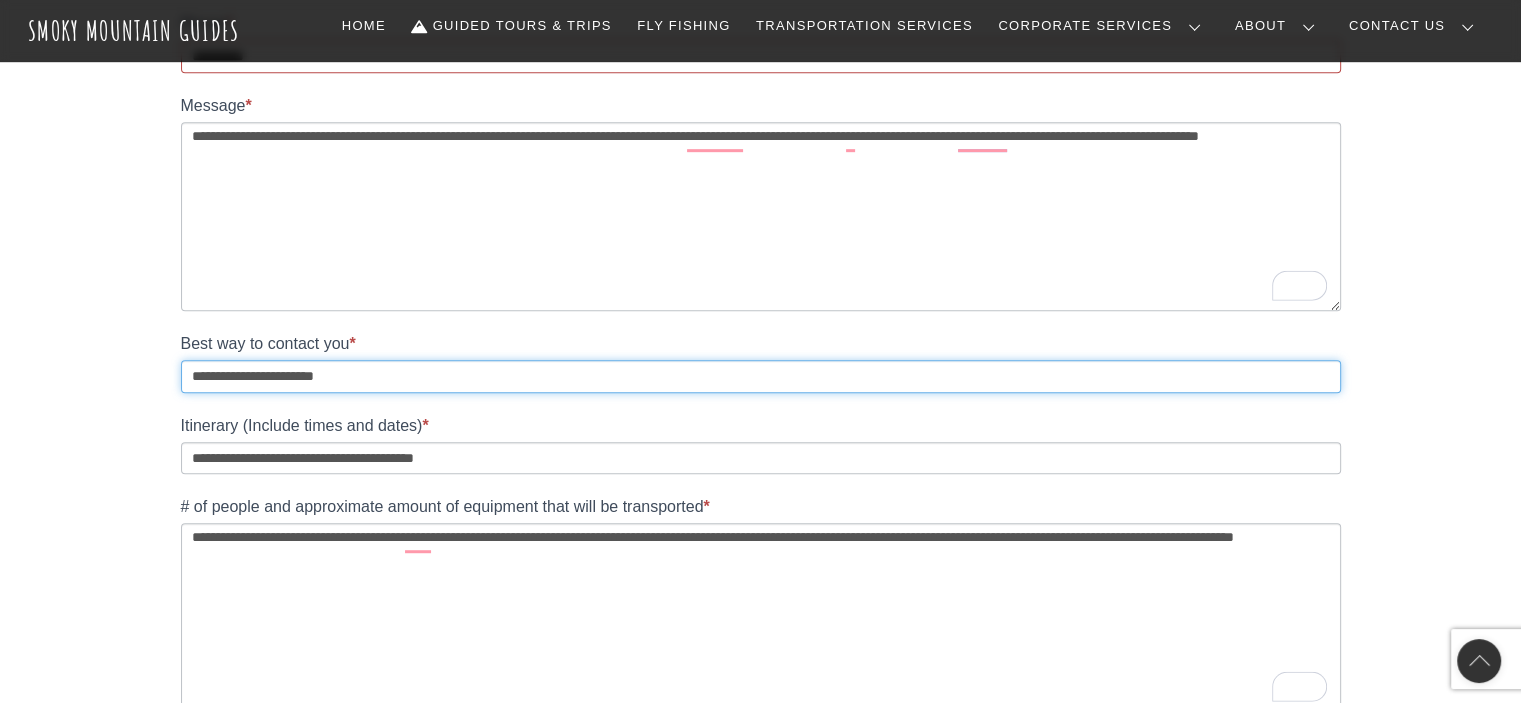 scroll, scrollTop: 0, scrollLeft: 0, axis: both 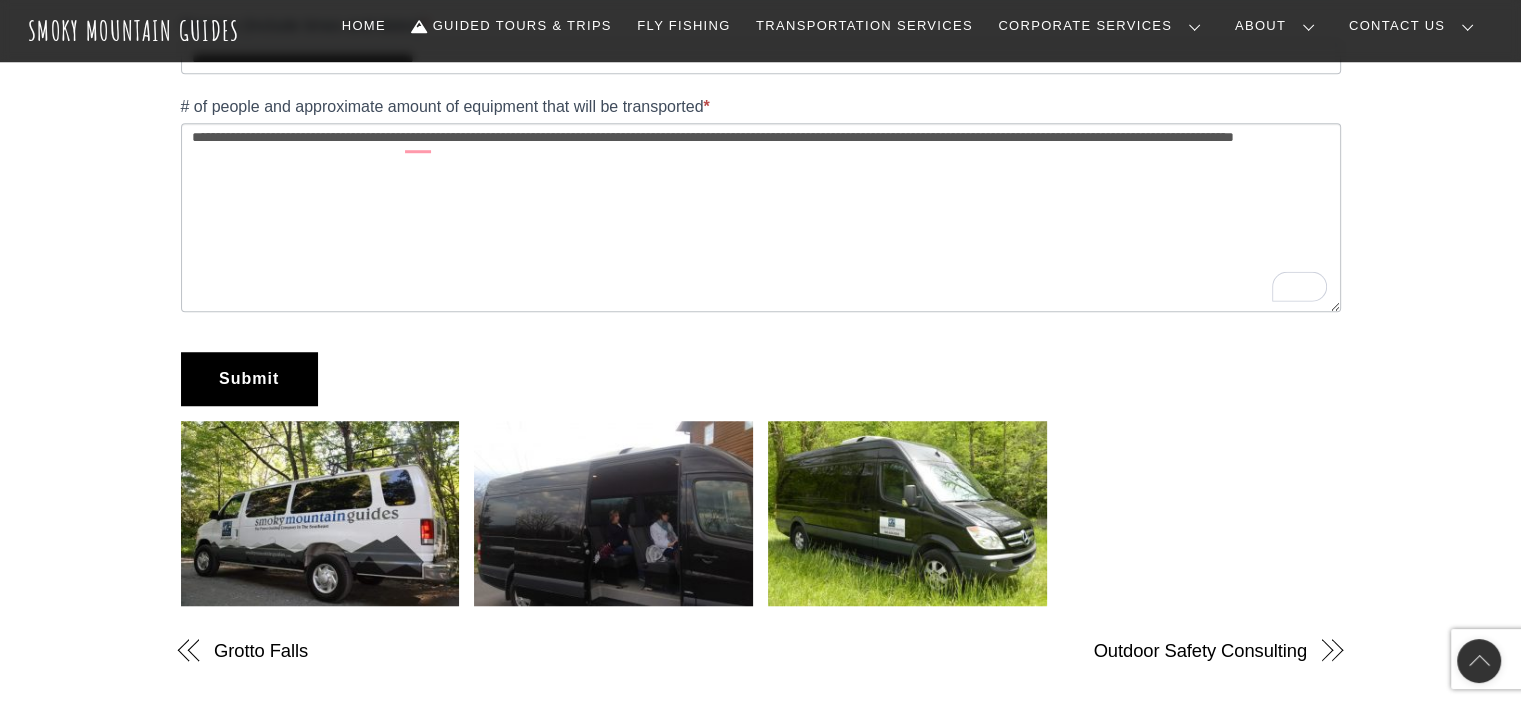 type on "**********" 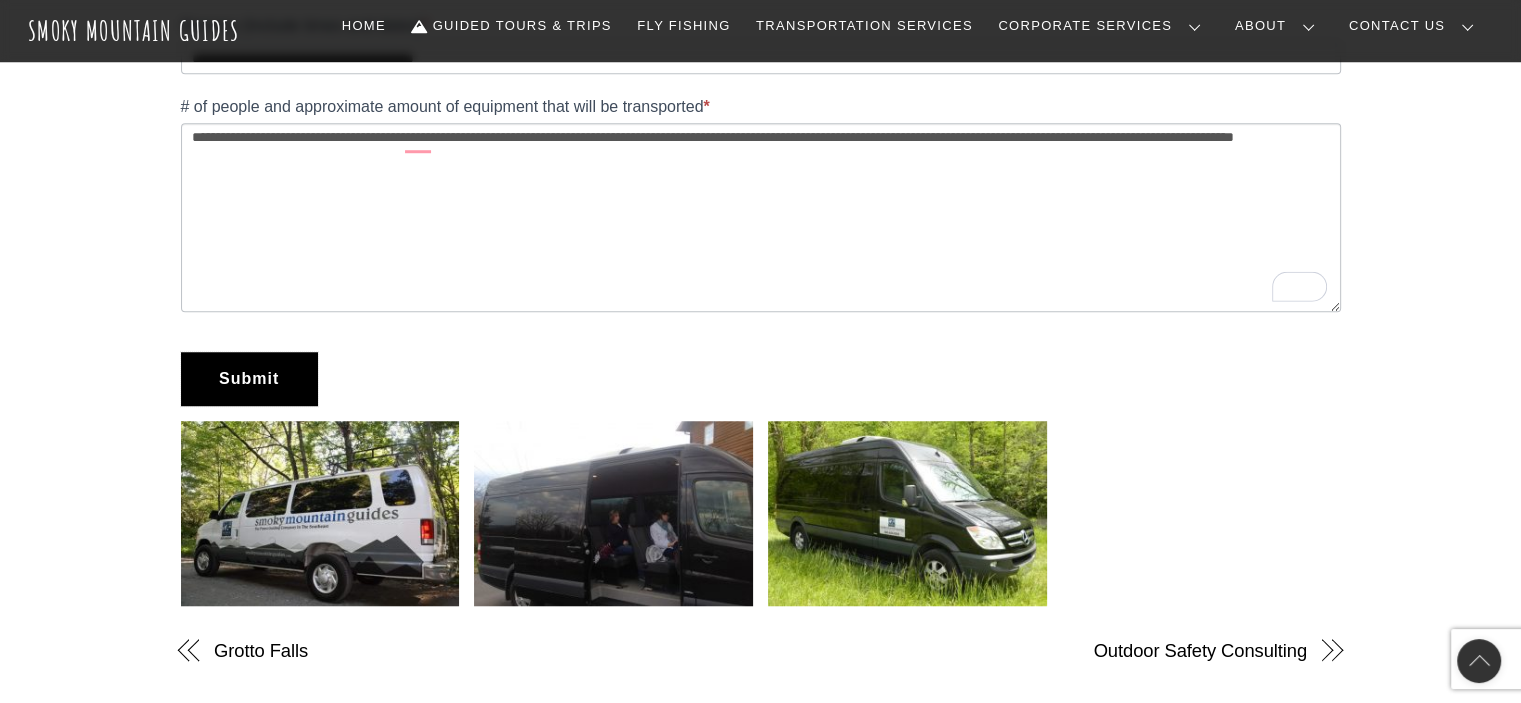 click on "Submit" at bounding box center (249, 378) 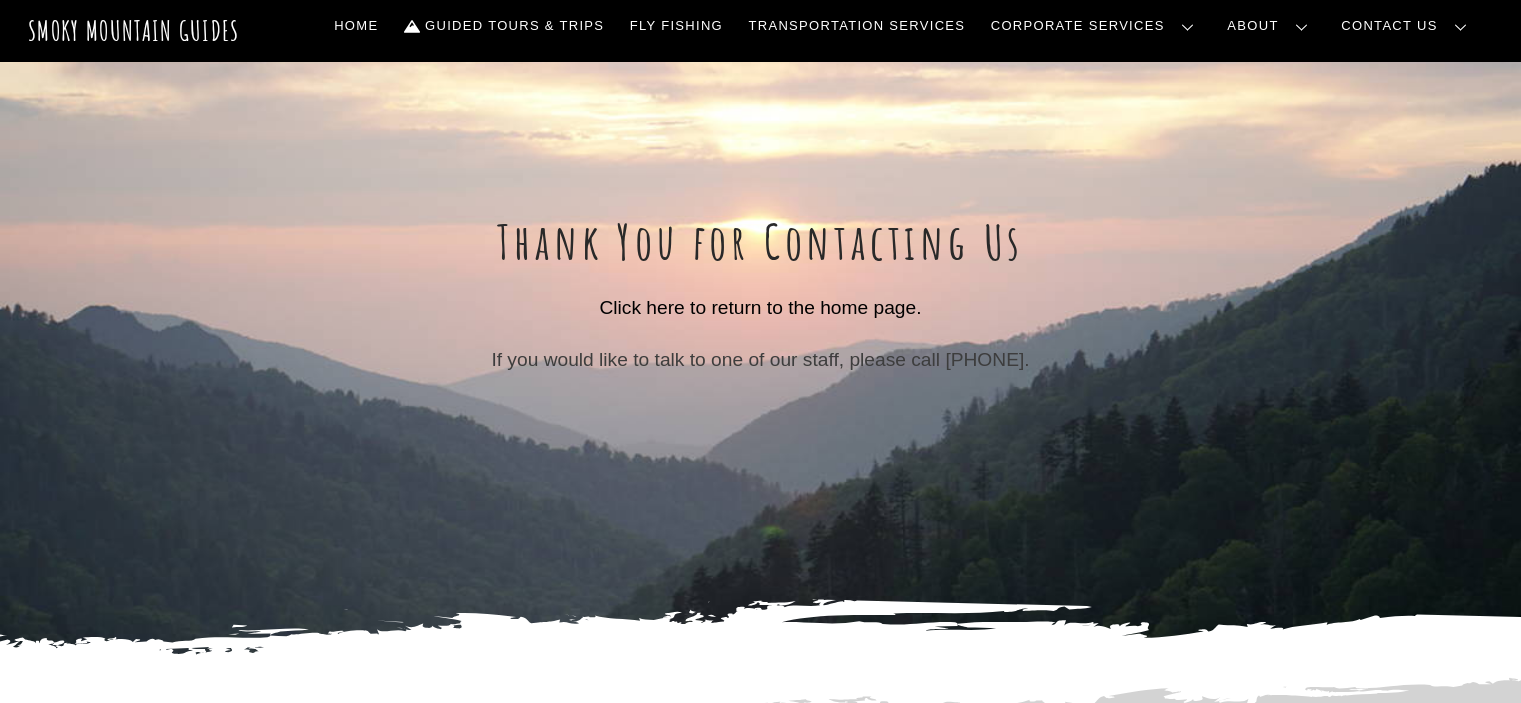 scroll, scrollTop: 0, scrollLeft: 0, axis: both 